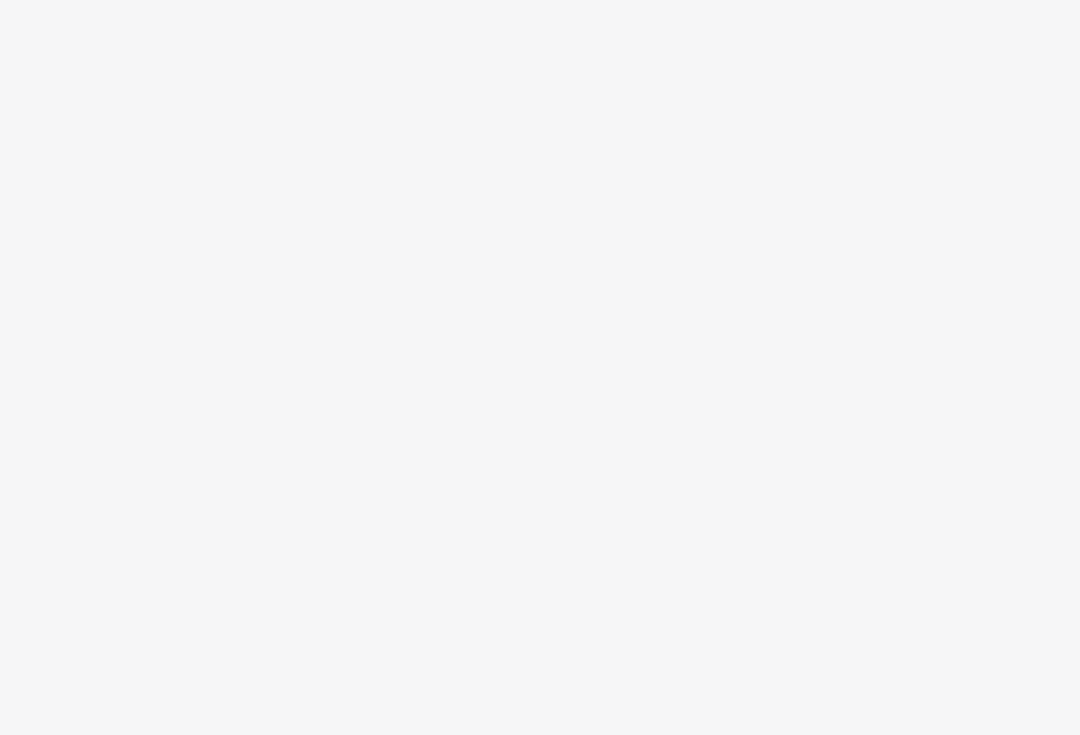 scroll, scrollTop: 0, scrollLeft: 0, axis: both 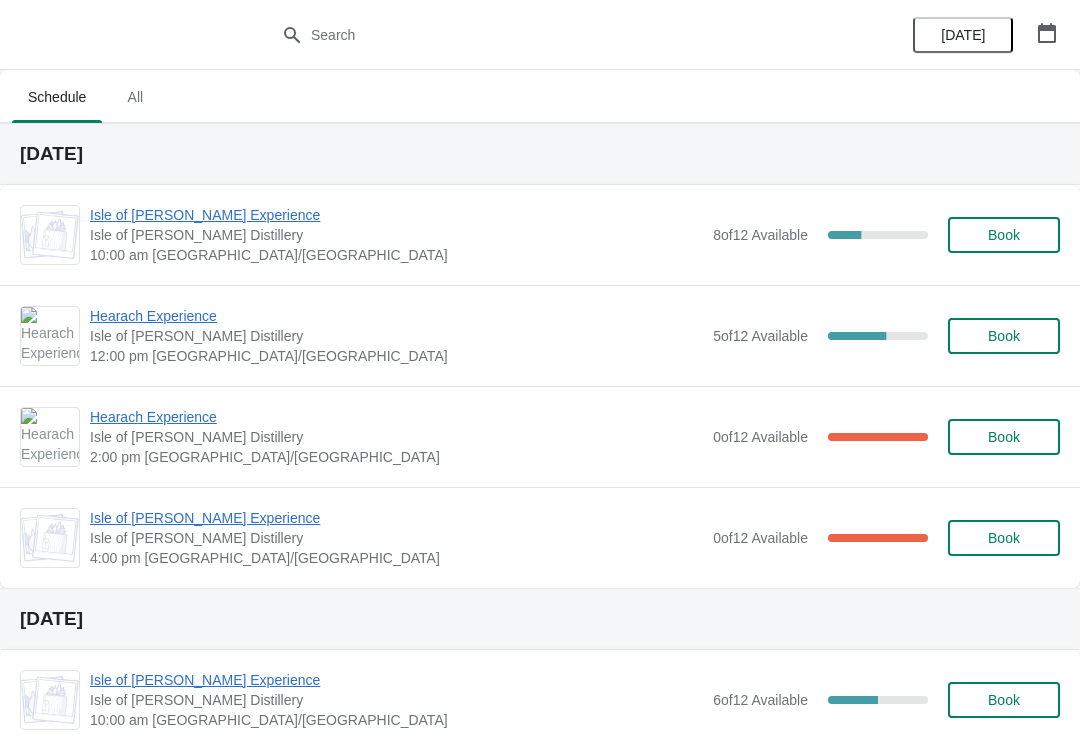 click on "Isle of [PERSON_NAME] Experience" at bounding box center [396, 215] 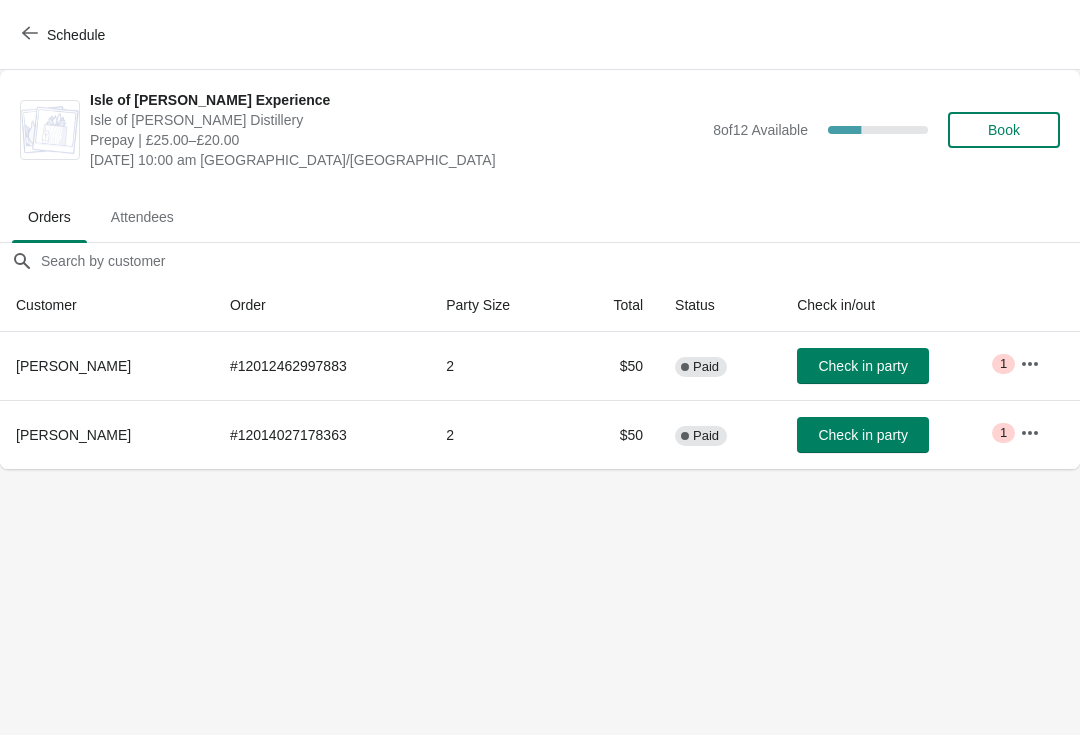 click on "Schedule" at bounding box center (65, 35) 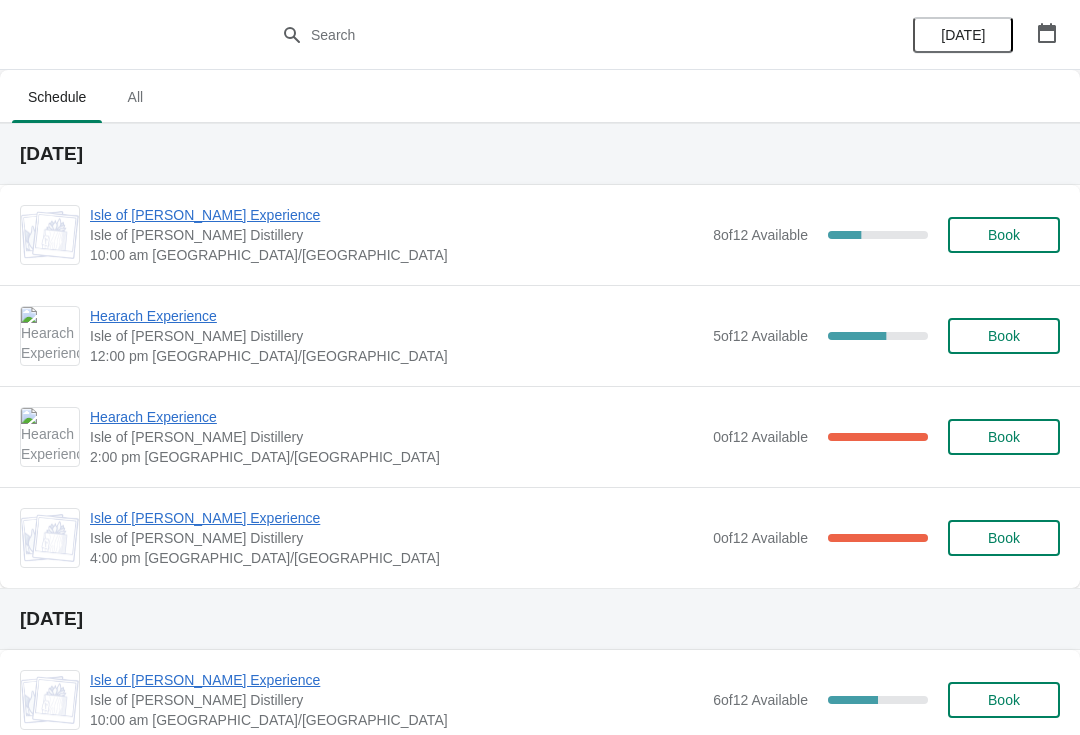 click on "Hearach Experience" at bounding box center [396, 316] 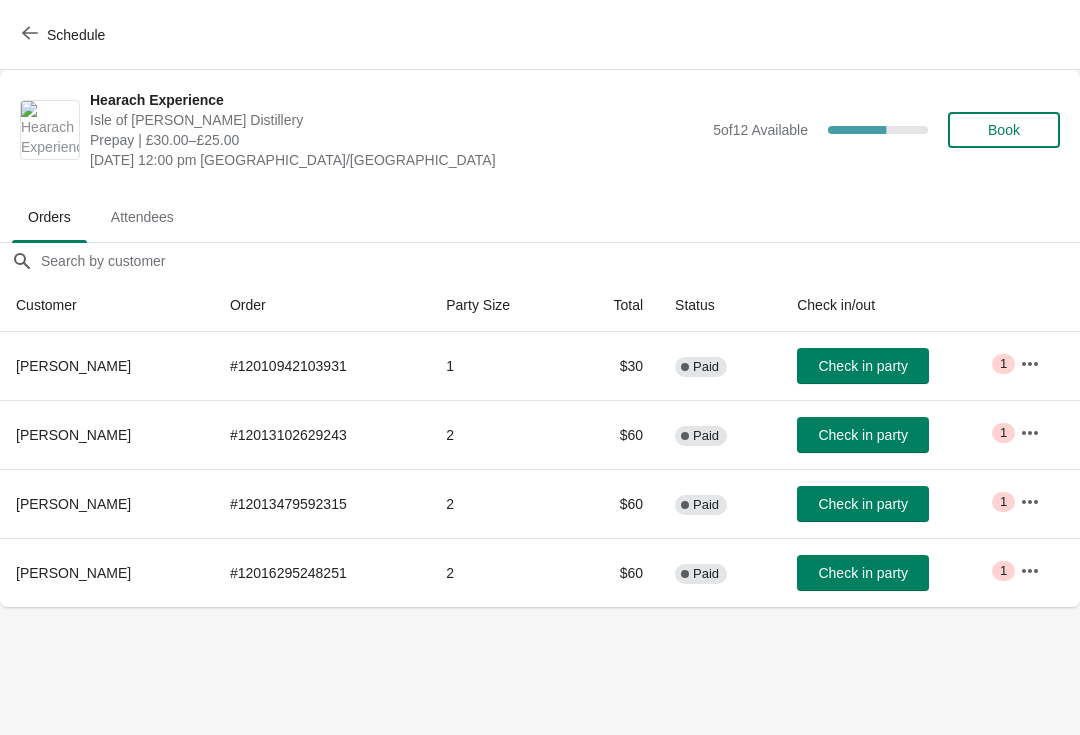 click on "Schedule" at bounding box center [65, 35] 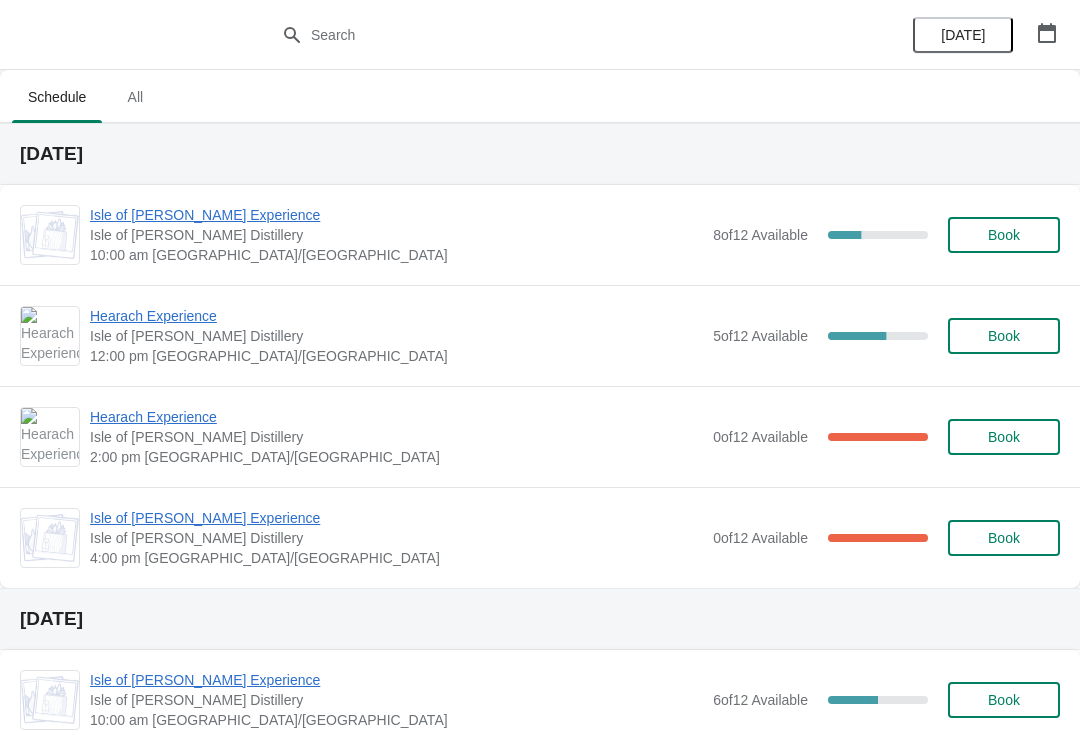 click on "Hearach Experience" at bounding box center [396, 417] 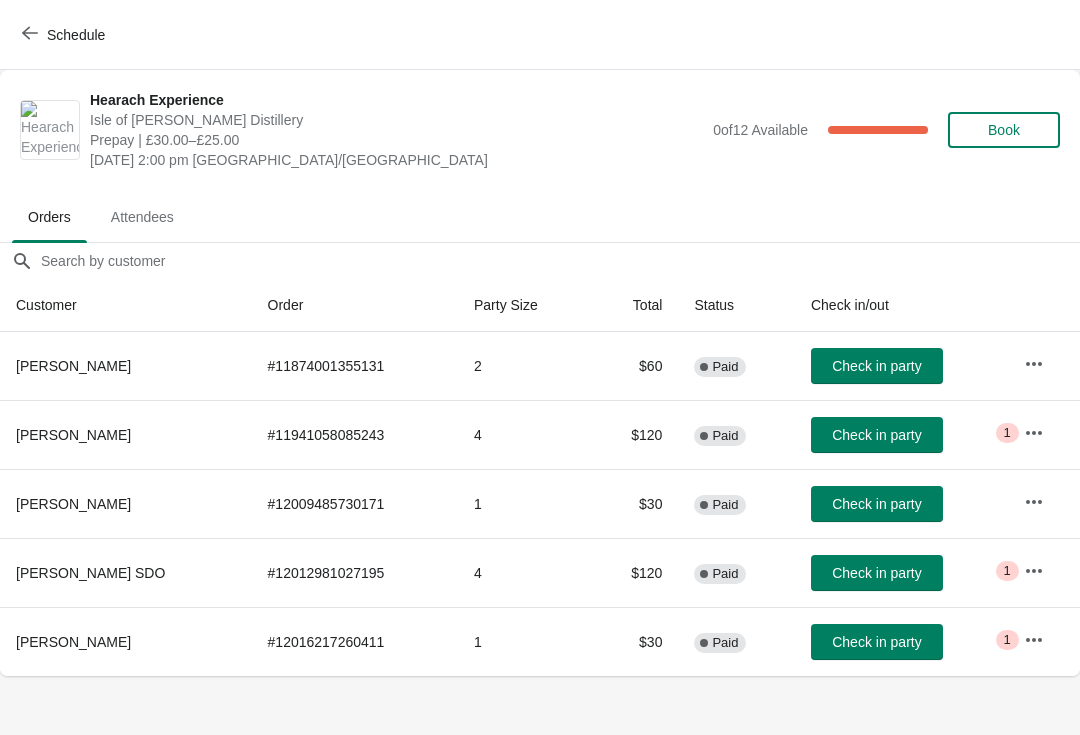 click on "1" at bounding box center [1007, 433] 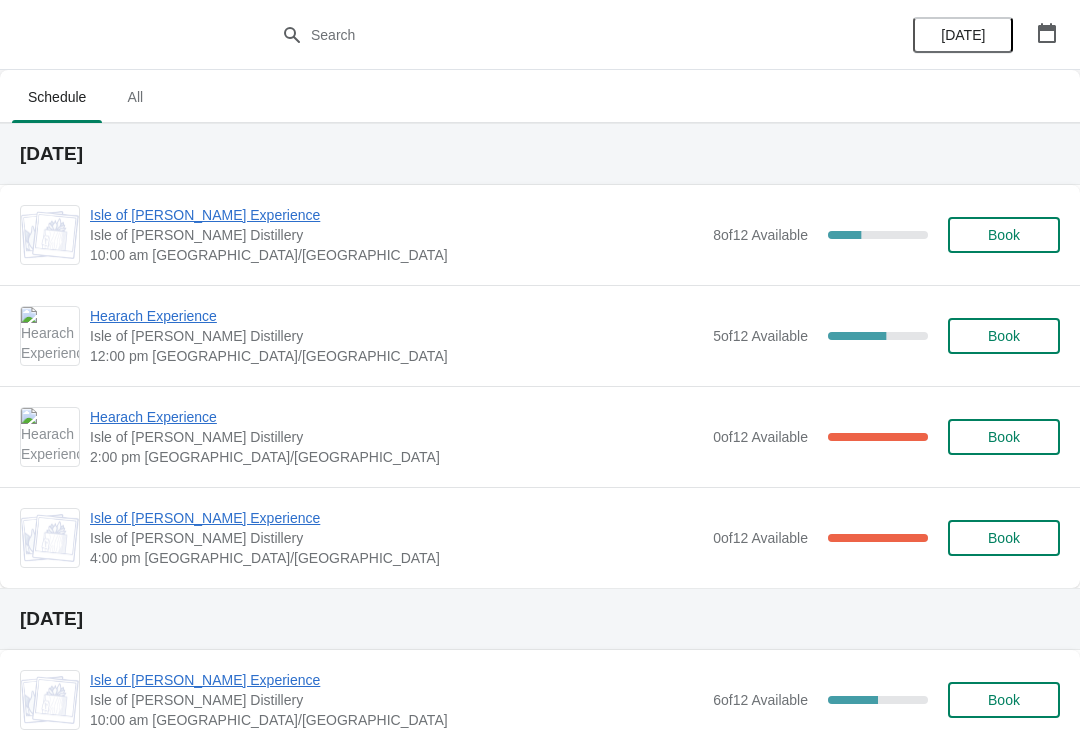 scroll, scrollTop: 0, scrollLeft: 0, axis: both 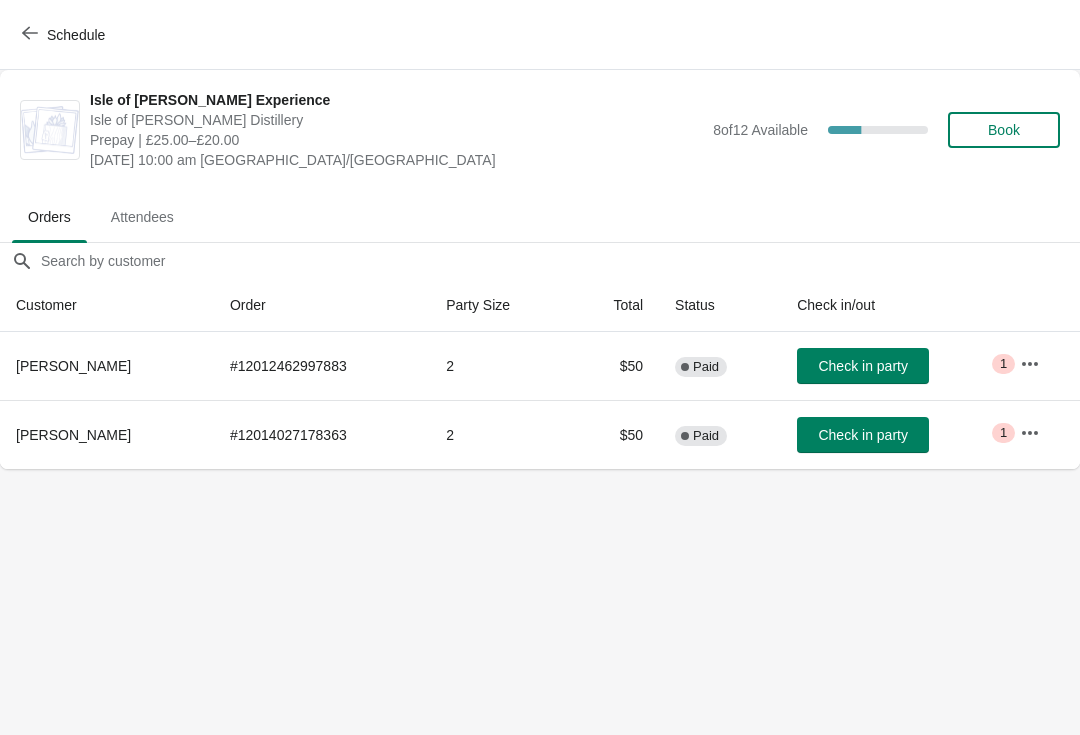click on "Check in party" at bounding box center [862, 366] 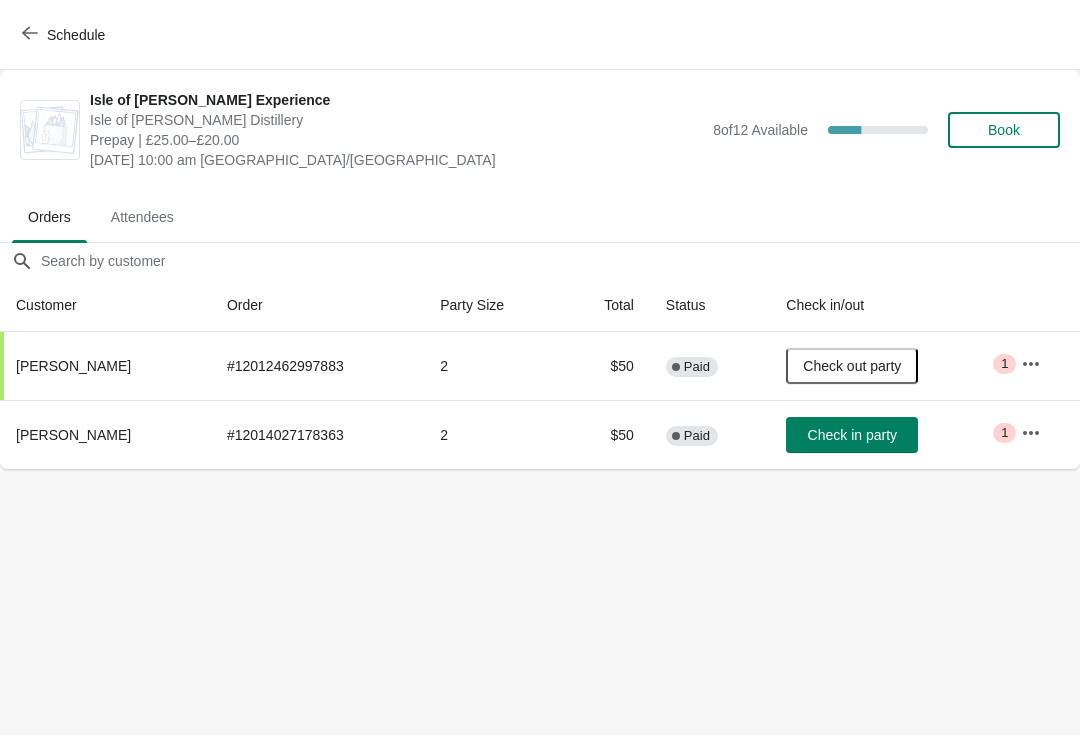 click on "Check in party" at bounding box center [852, 435] 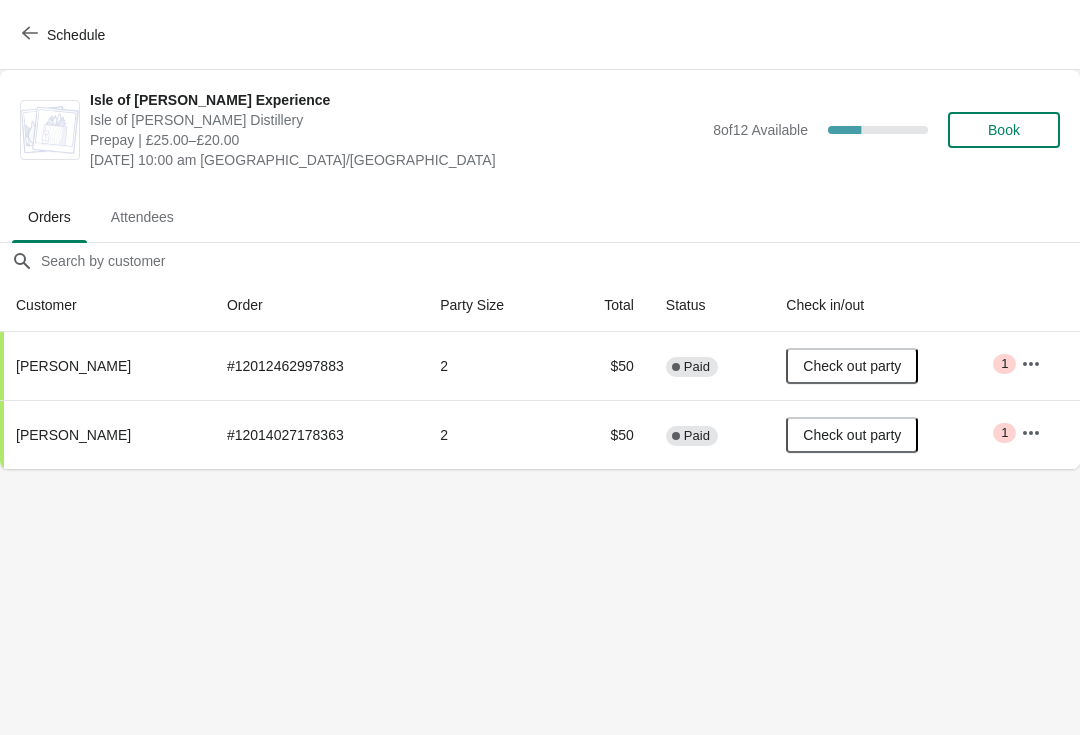 click on "Schedule Isle of Harris Gin Experience Isle of Harris Distillery Prepay | £25.00–£20.00 Wednesday, July 30, 2025 | 10:00 am Europe/London 8  of  12   Available 33.33333333333333 % Book Orders Attendees Orders Attendees Orders filter search Customer Order Party Size Total Status Check in/out Hayley Rooney # 12012462997883 2 $50 Complete Paid Check out party Critical 1 Craig Watson # 12014027178363 2 $50 Complete Paid Check out party Critical 1 Order Details Actions Transfer Restock 2  /  2  Checked in Close" at bounding box center (540, 367) 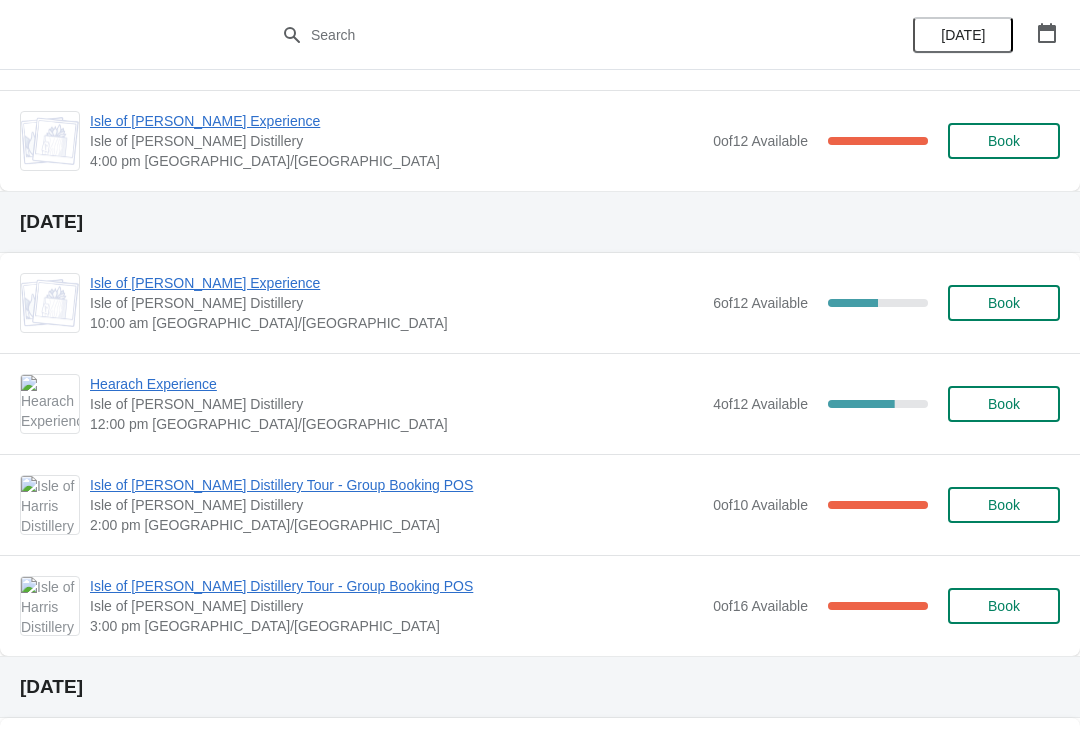 scroll, scrollTop: 399, scrollLeft: 0, axis: vertical 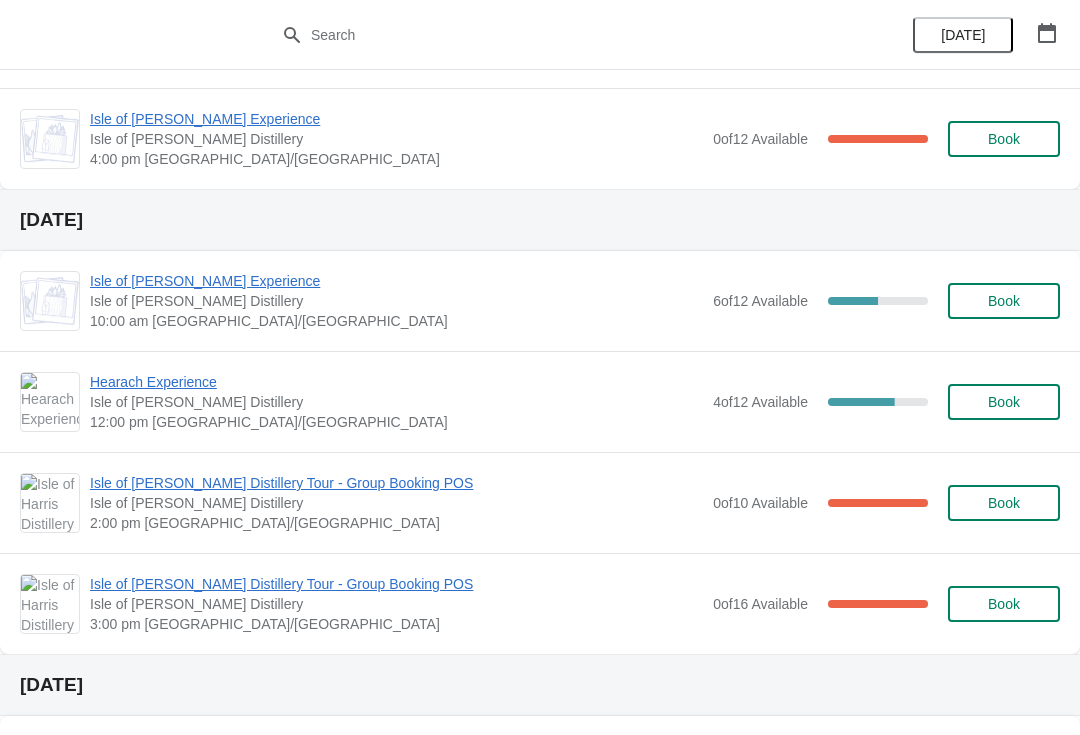 click on "Hearach Experience" at bounding box center (396, 382) 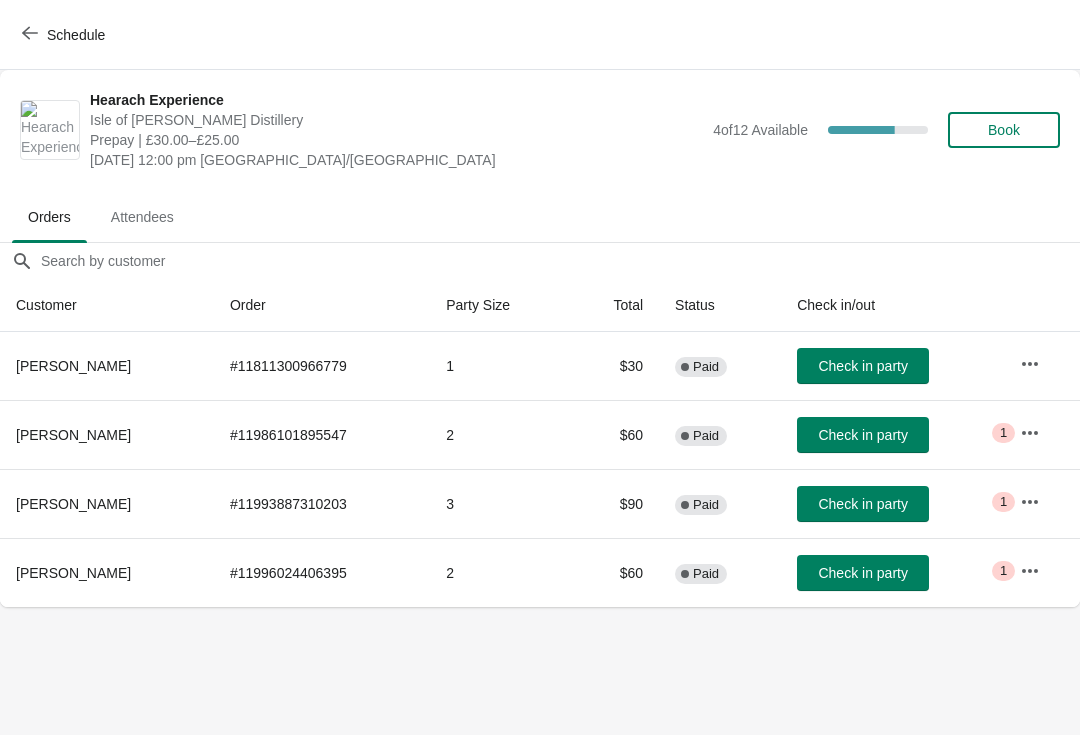 click on "Schedule" at bounding box center [65, 34] 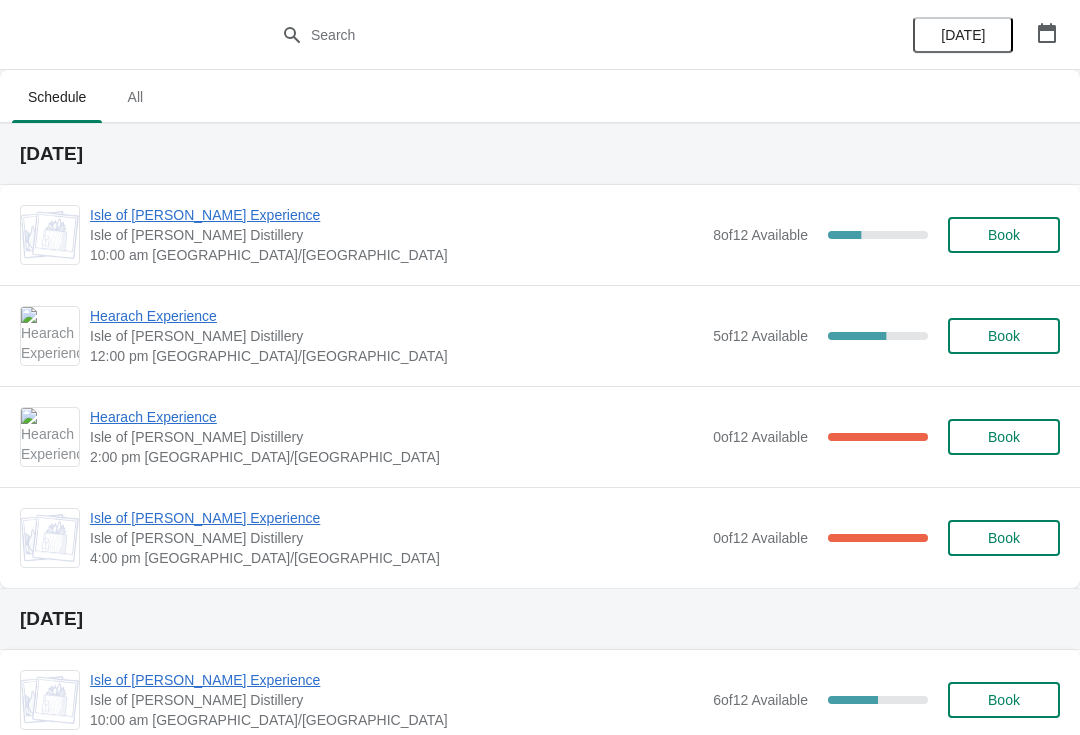 click on "Hearach Experience" at bounding box center (396, 316) 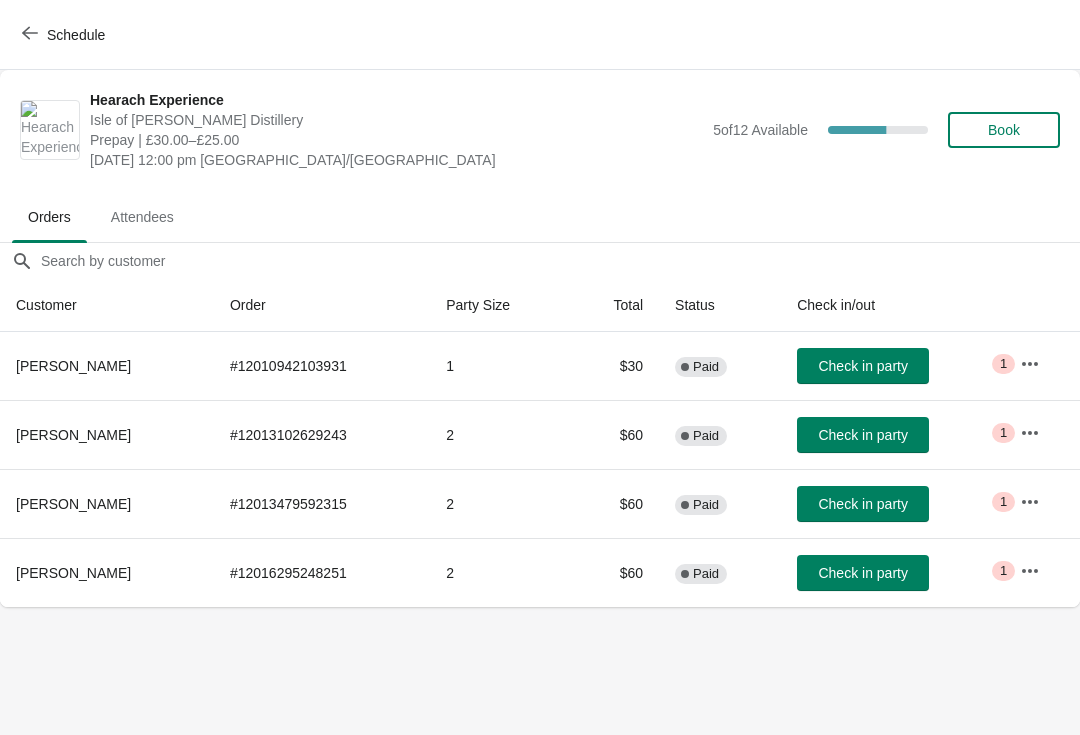 click on "Schedule" at bounding box center (76, 35) 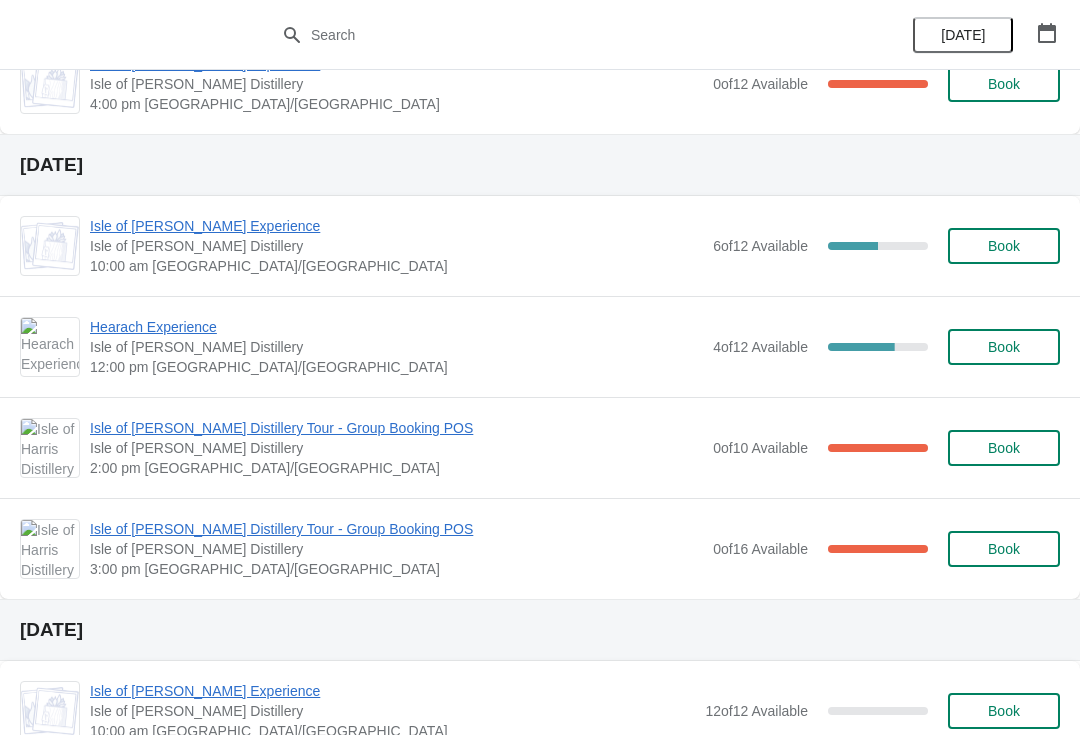 scroll, scrollTop: 429, scrollLeft: 0, axis: vertical 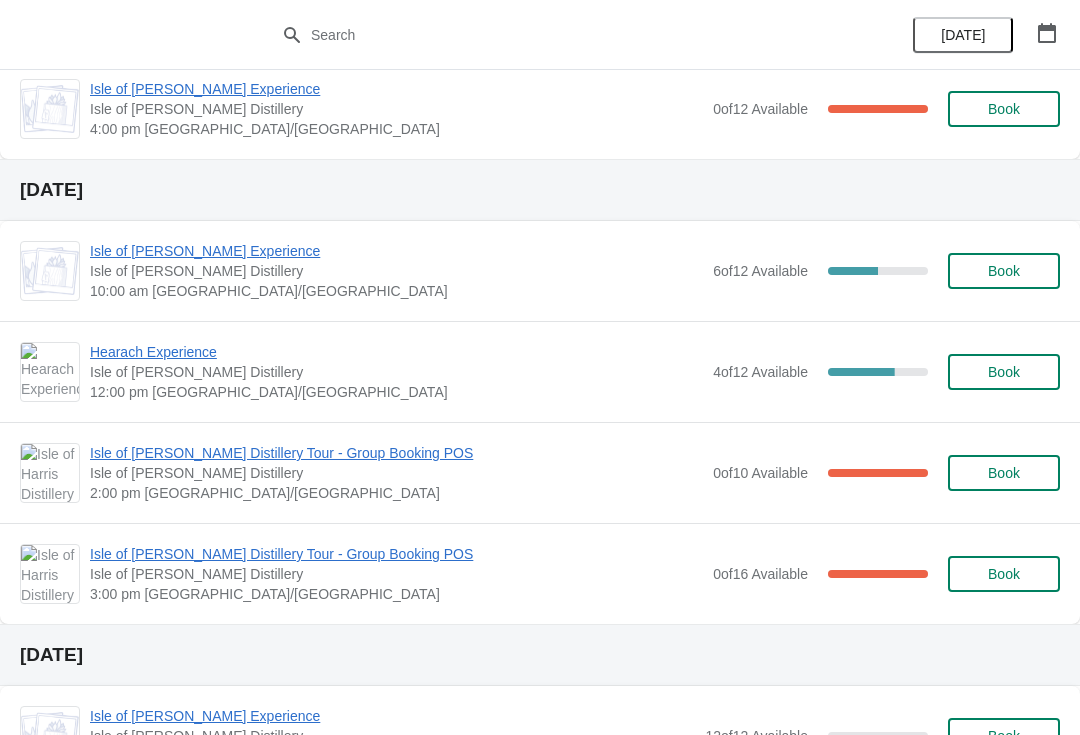click on "Hearach Experience" at bounding box center [396, 352] 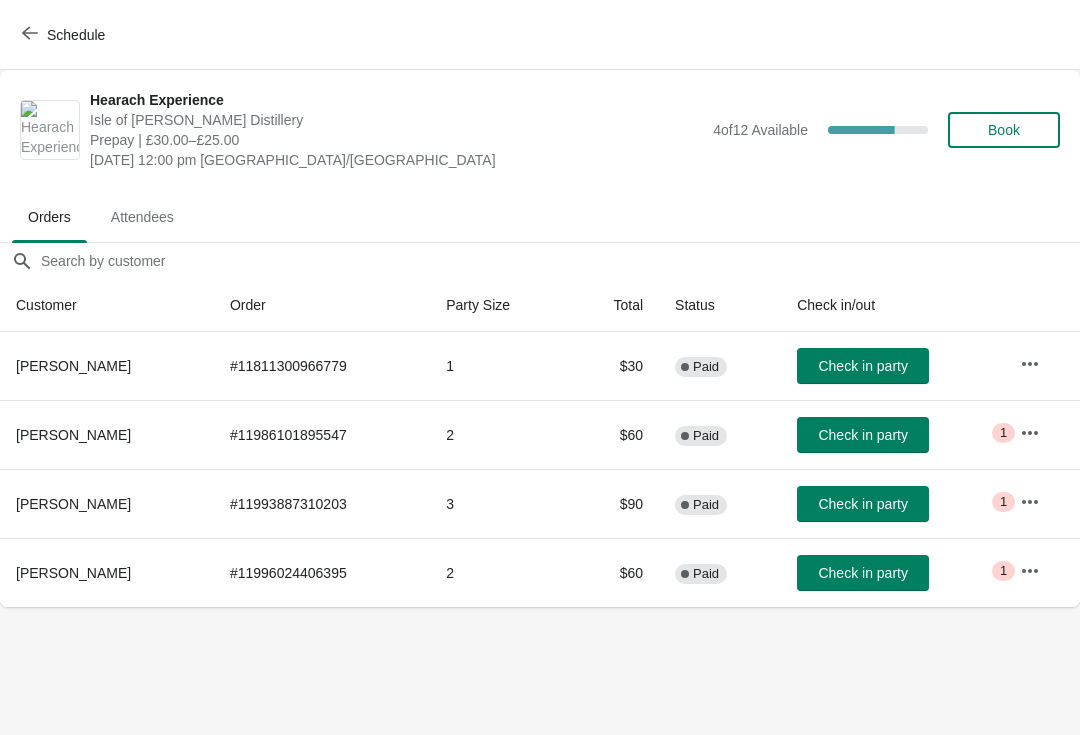 scroll, scrollTop: 0, scrollLeft: 0, axis: both 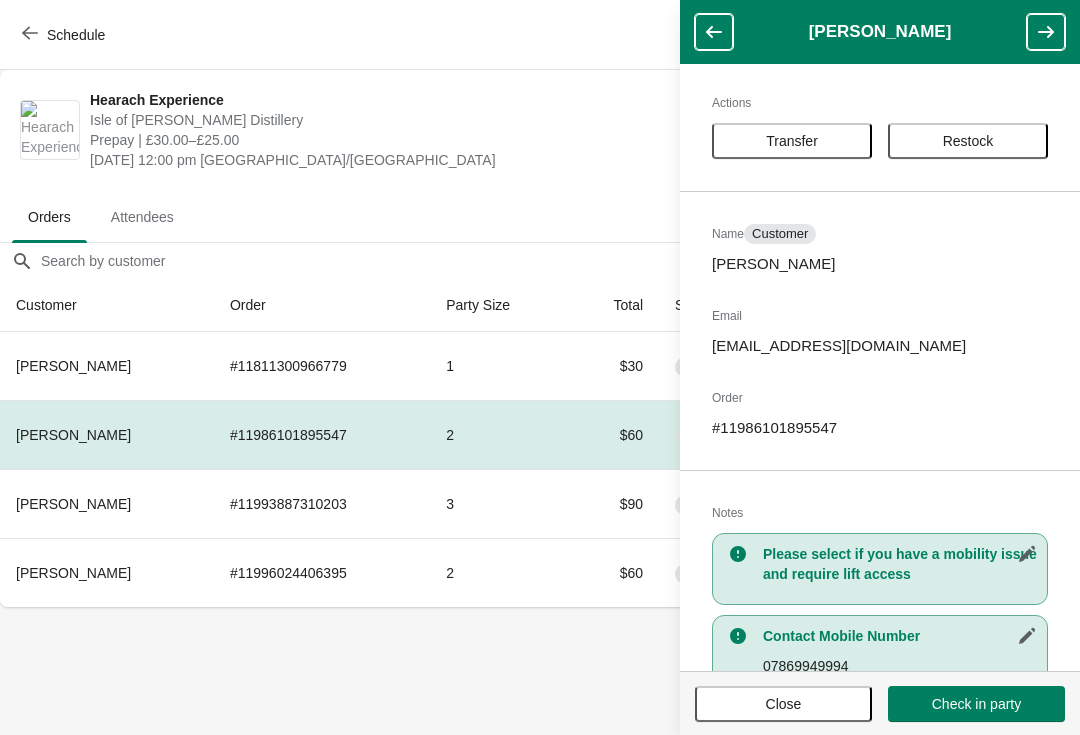 click on "Transfer" at bounding box center (792, 141) 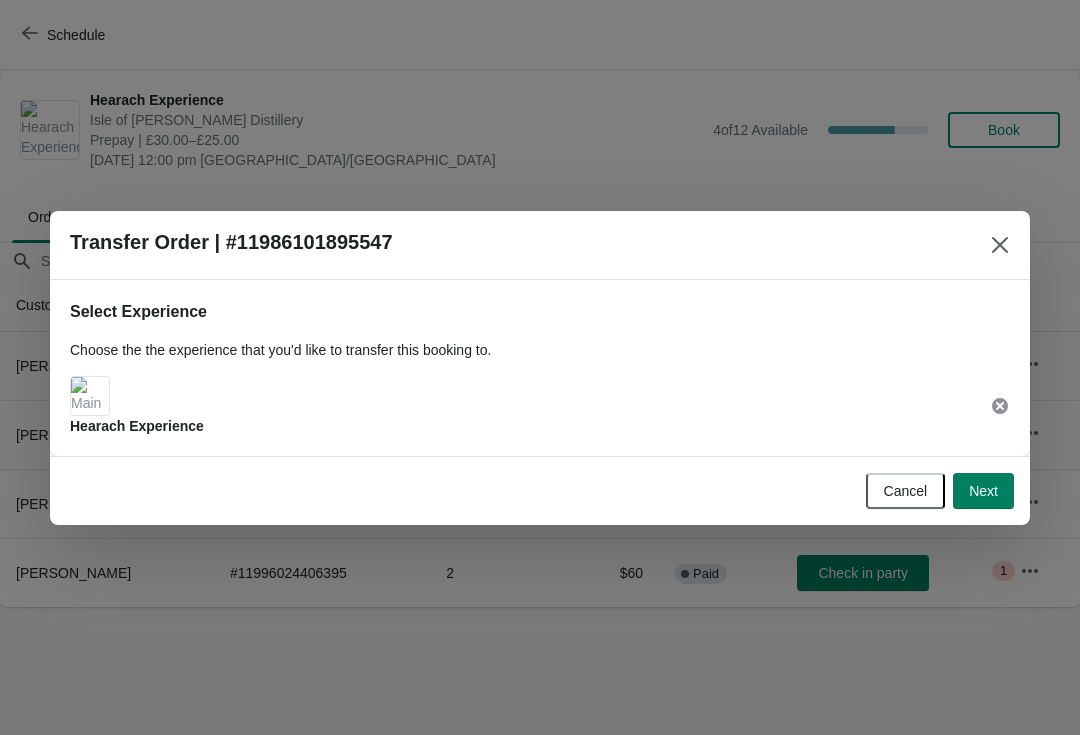 click on "Next" at bounding box center [983, 491] 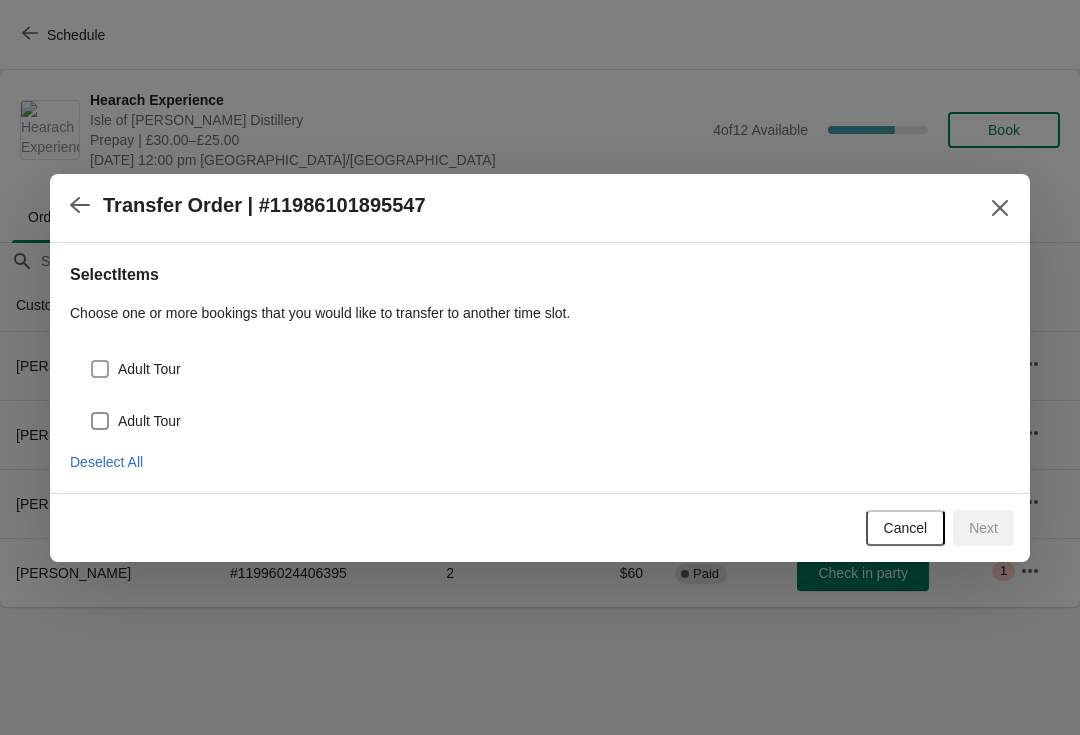 click at bounding box center [100, 369] 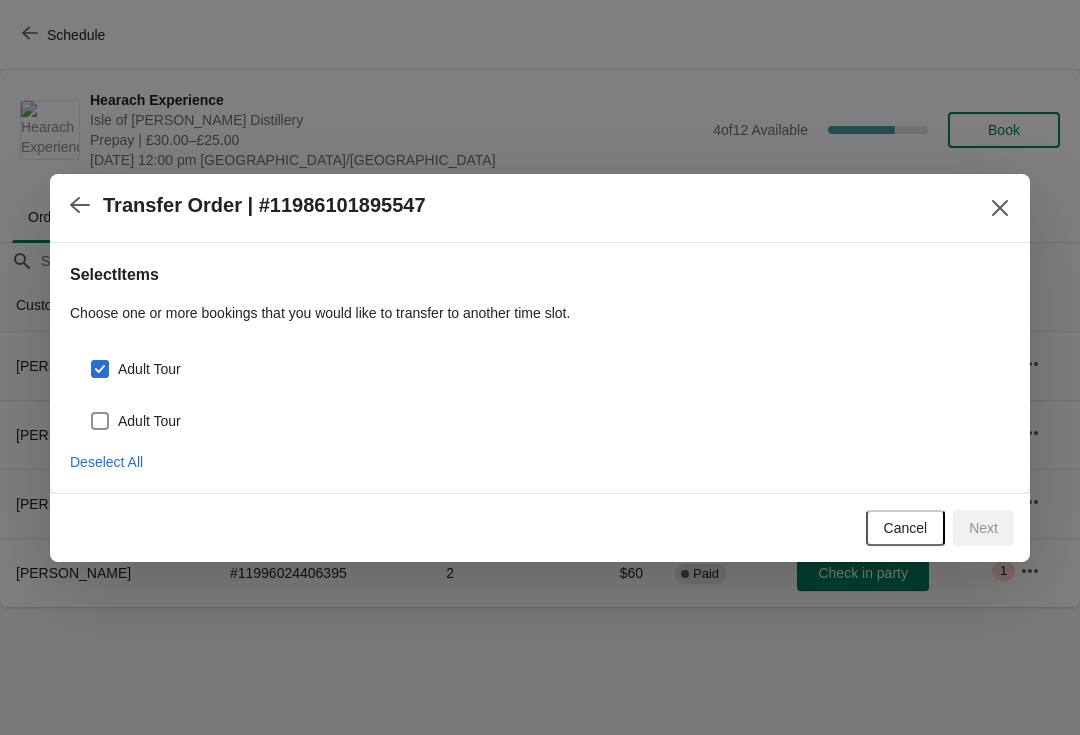 checkbox on "true" 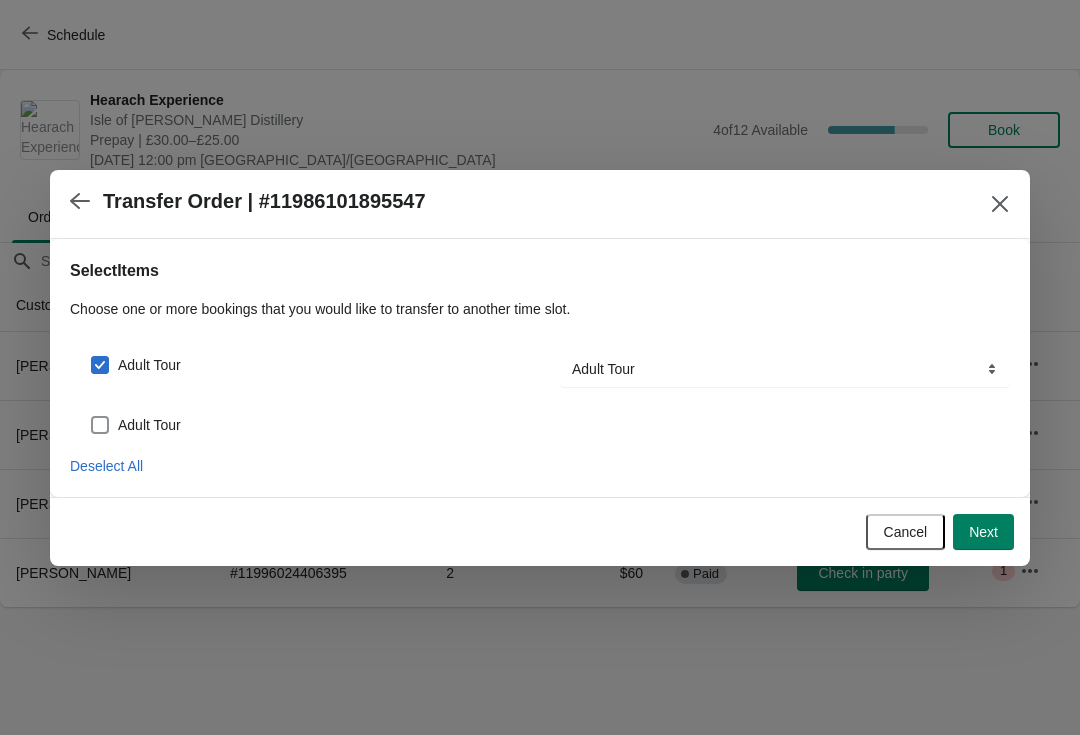 click on "Adult Tour" at bounding box center (135, 425) 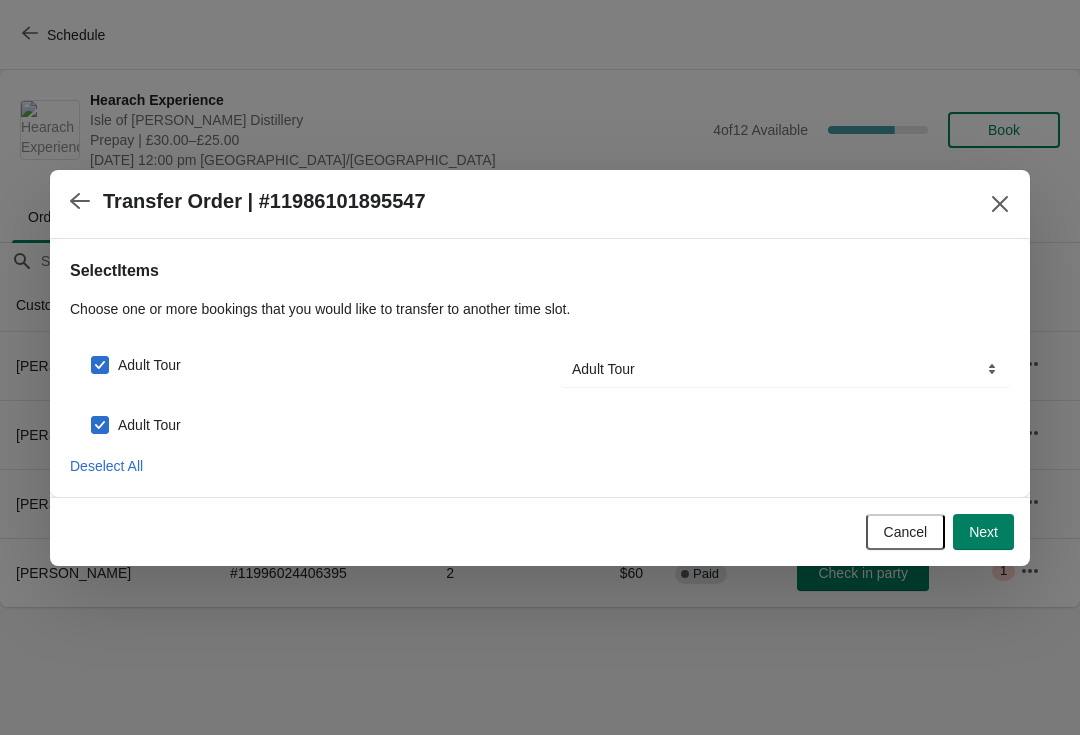 checkbox on "true" 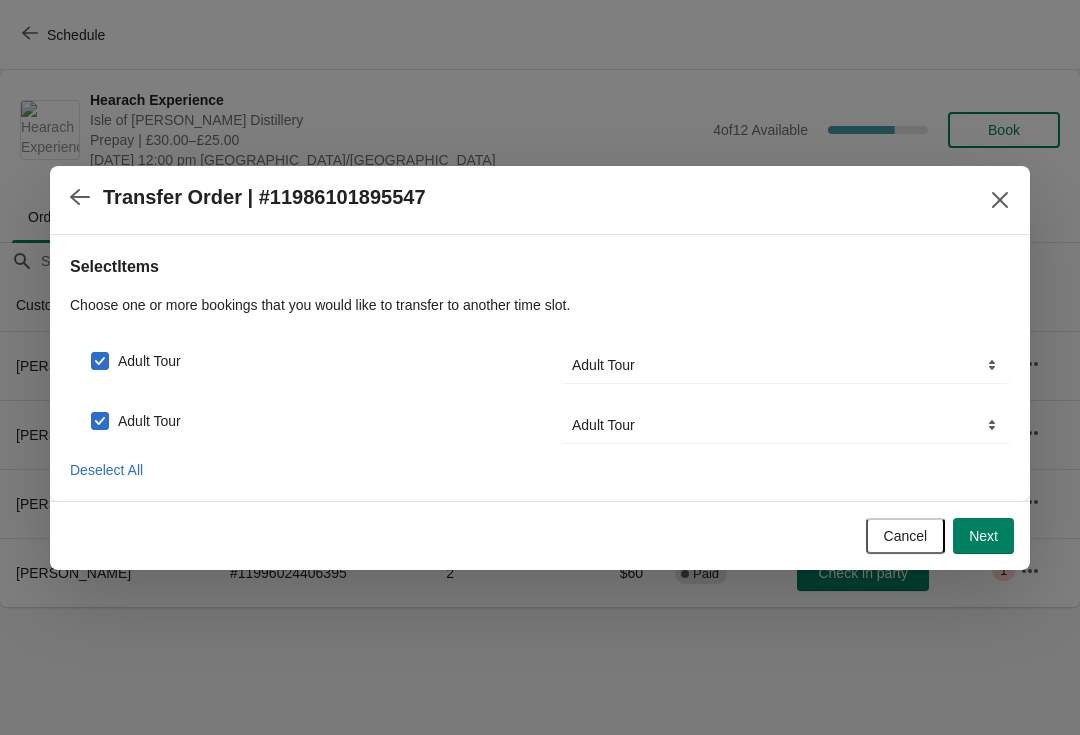 click on "Next" at bounding box center (983, 536) 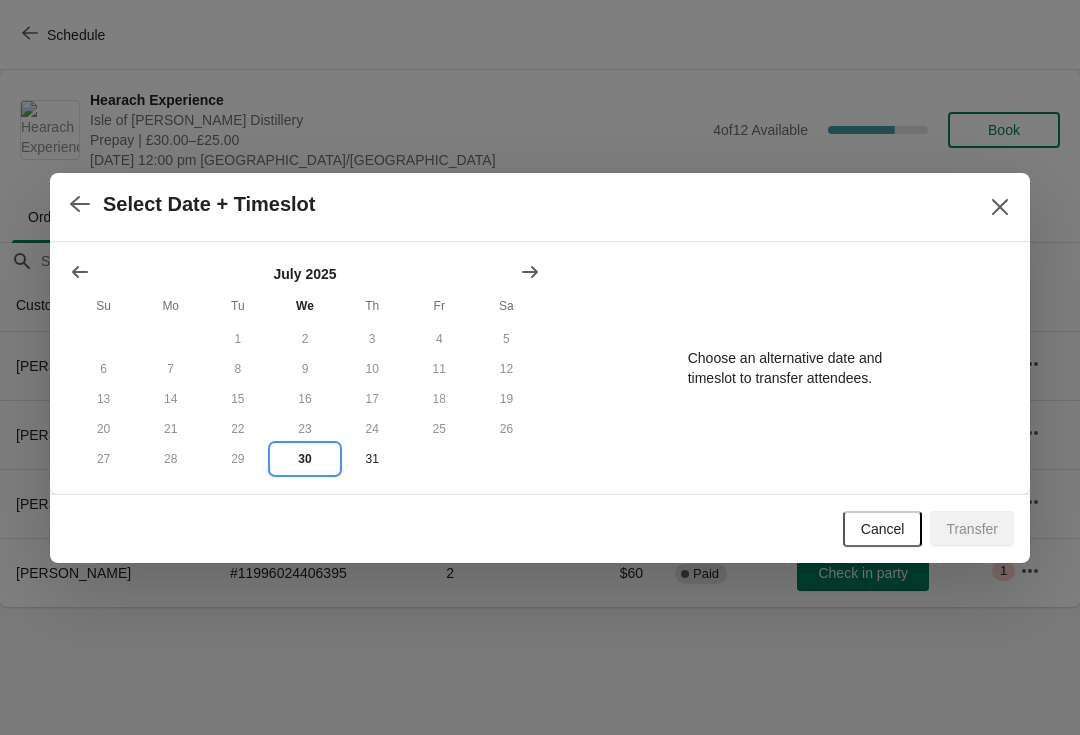 click on "30" at bounding box center [304, 459] 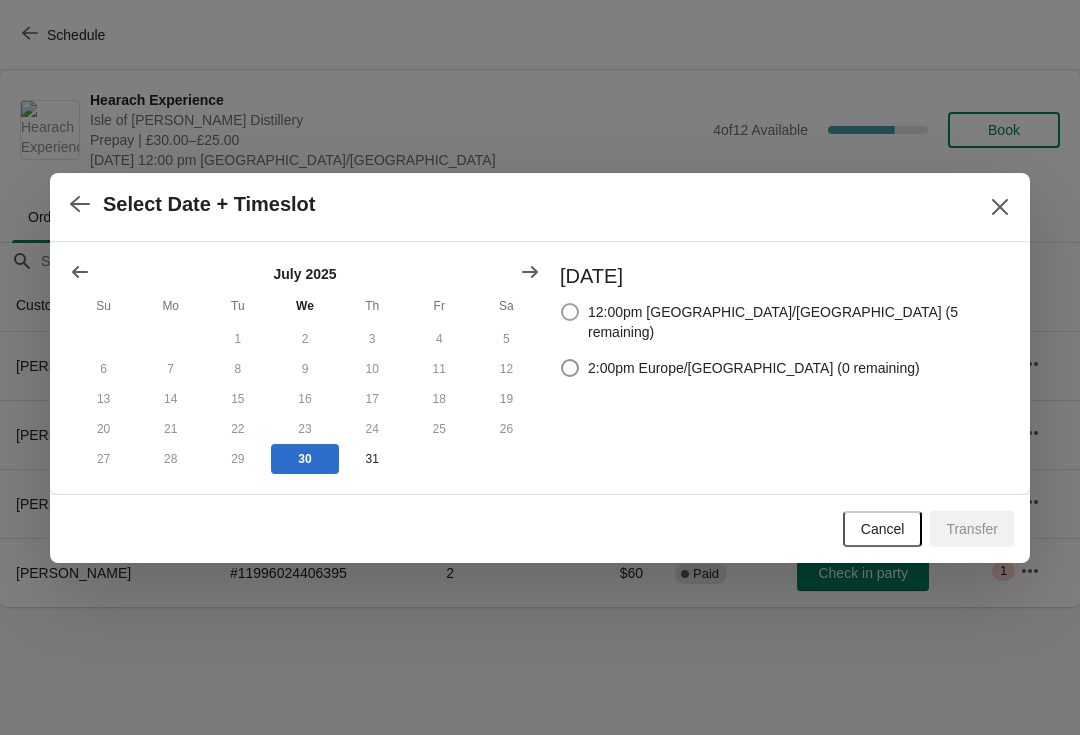 click at bounding box center (570, 312) 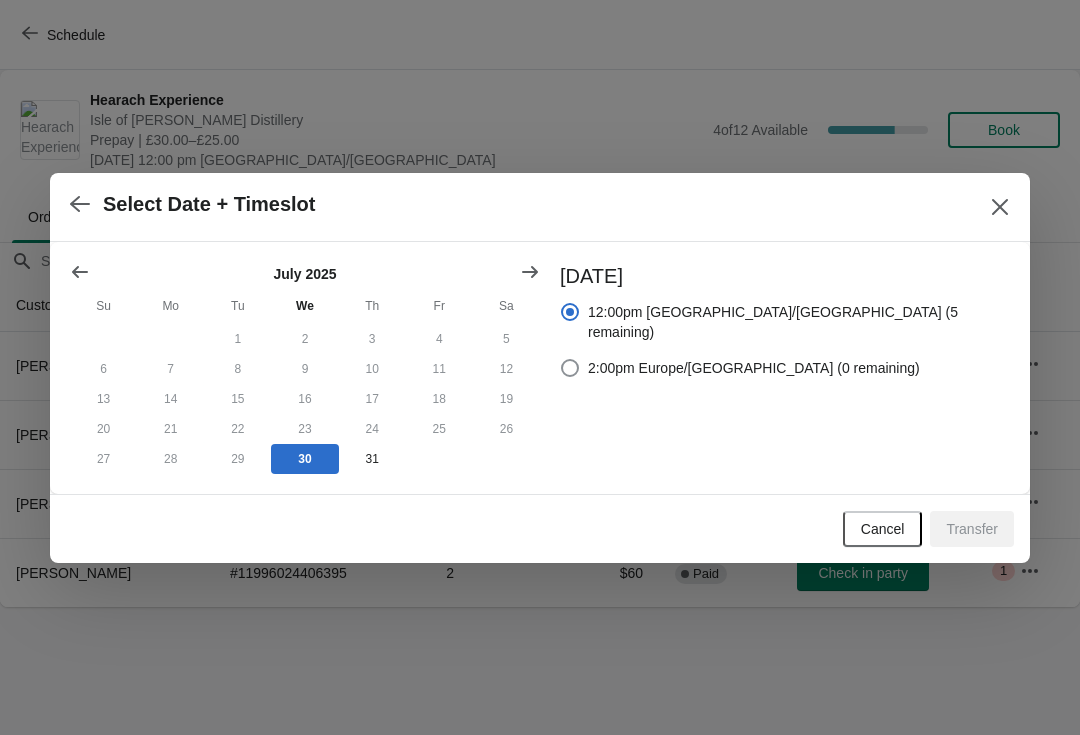radio on "true" 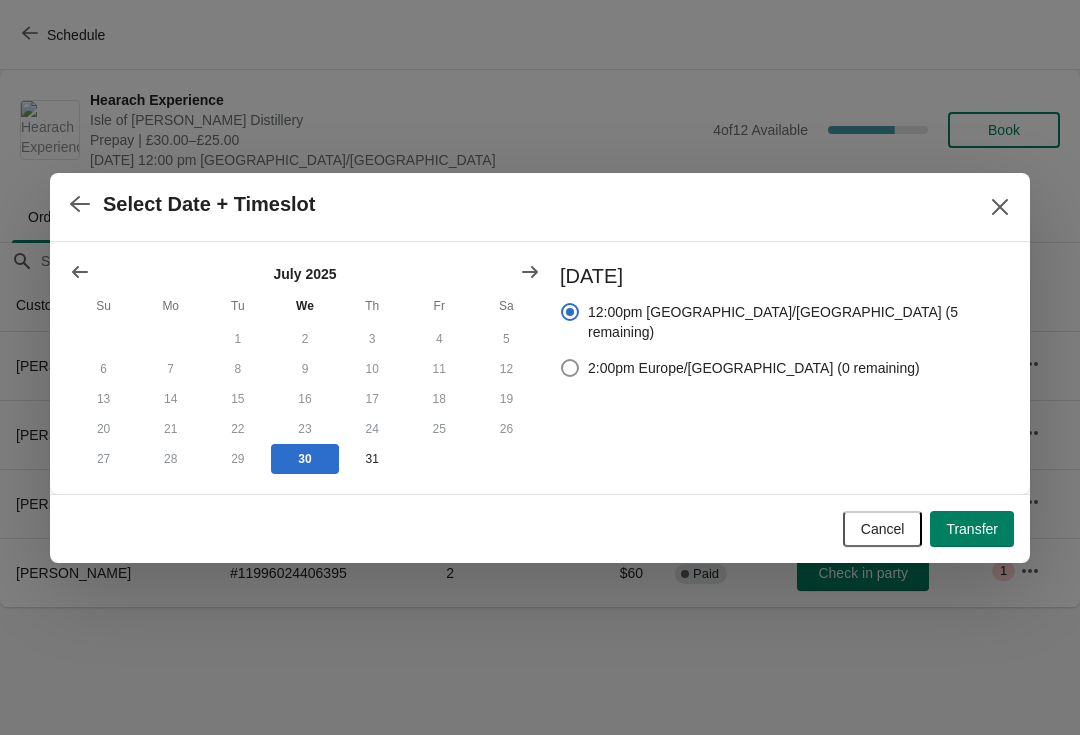 click on "Transfer" at bounding box center [972, 529] 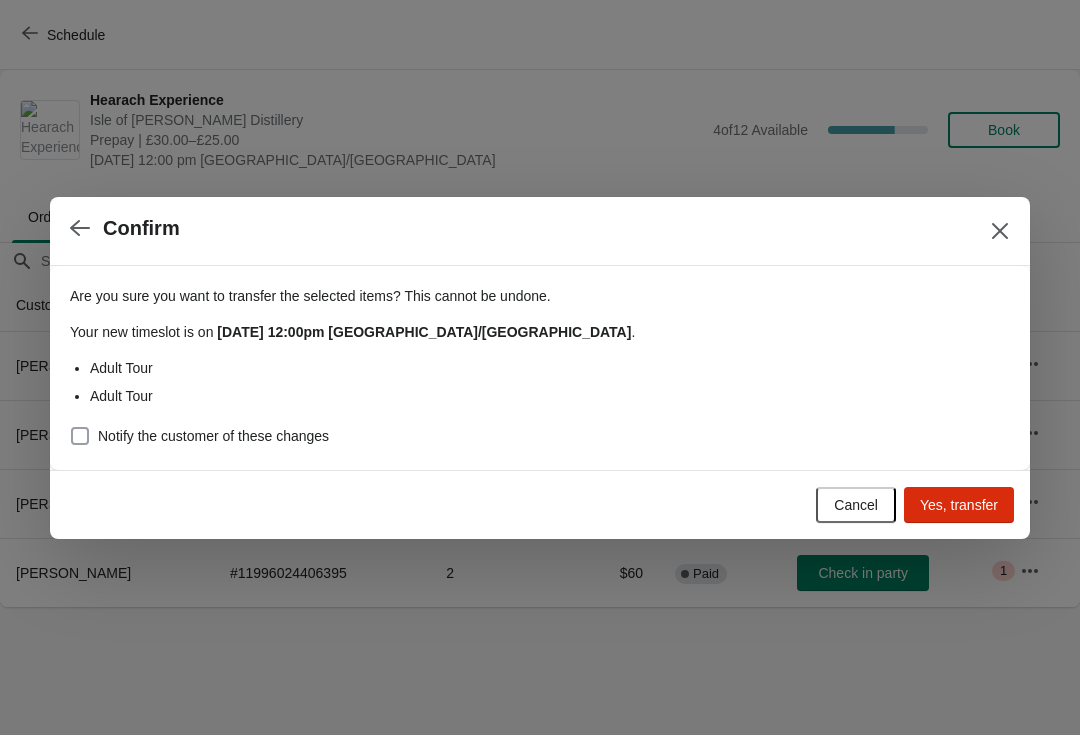 click at bounding box center [80, 436] 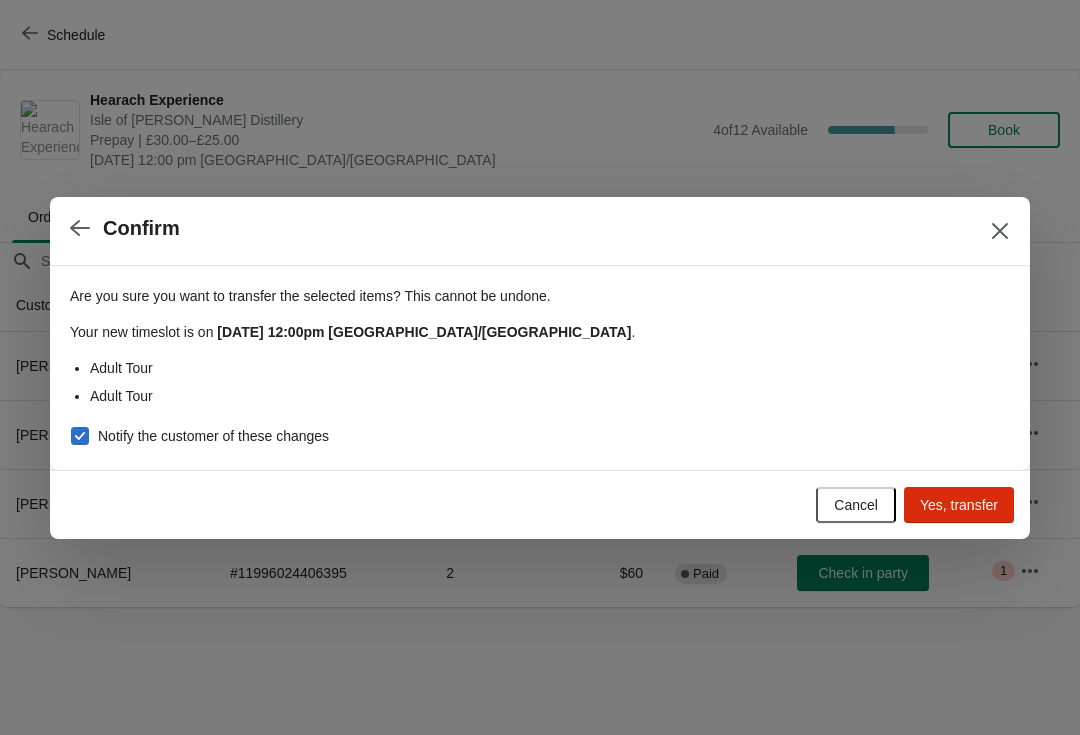 checkbox on "true" 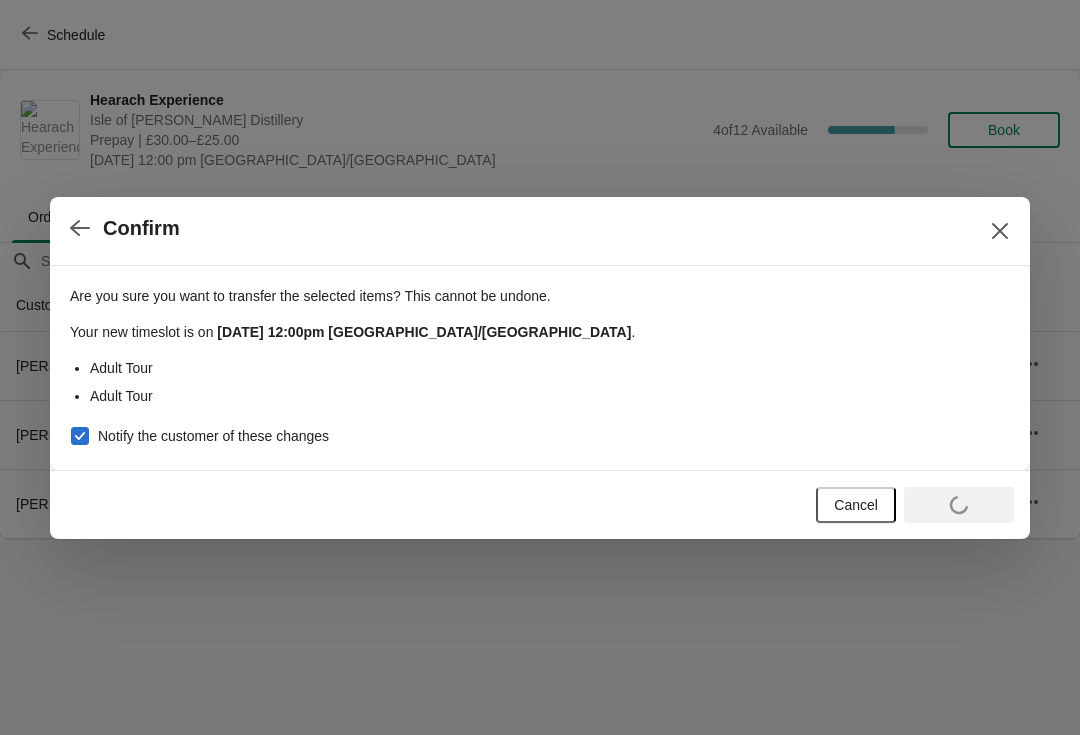 scroll, scrollTop: 0, scrollLeft: 0, axis: both 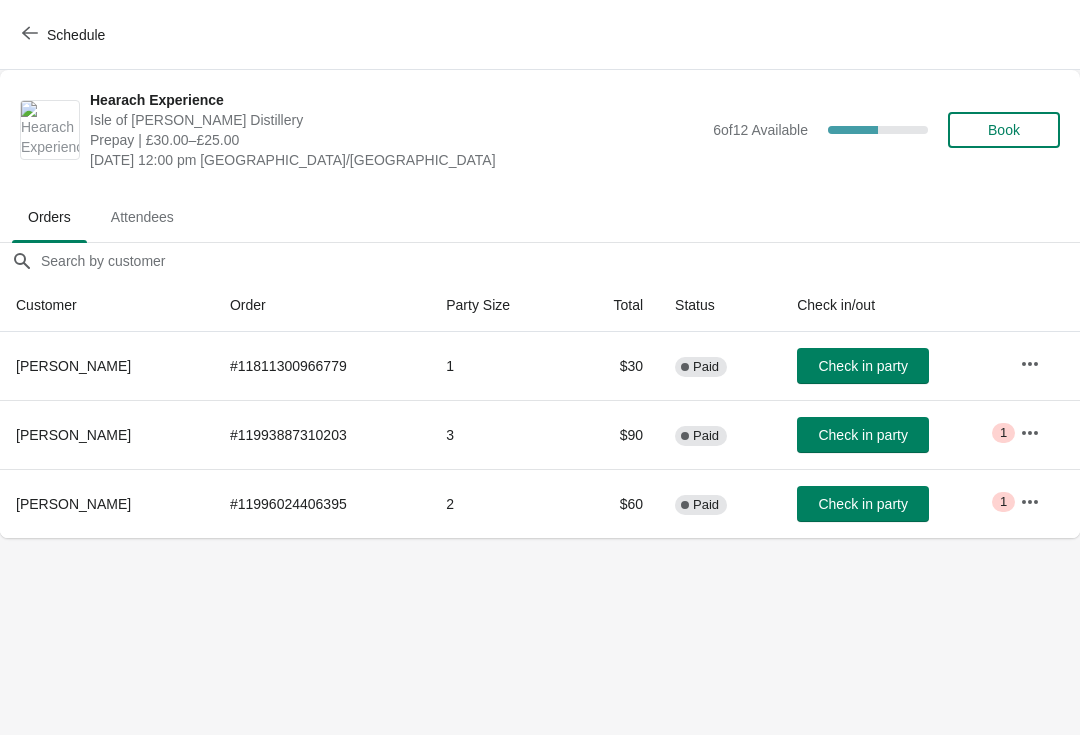 click on "Schedule" at bounding box center [65, 35] 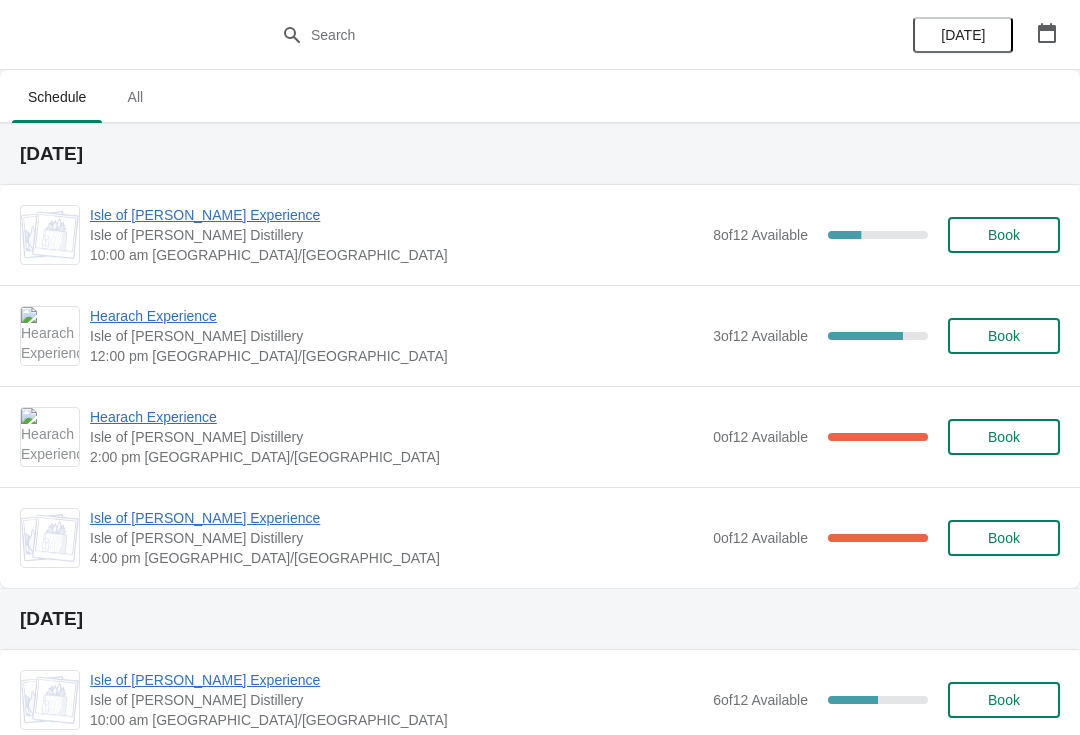 click on "Hearach Experience" at bounding box center [396, 316] 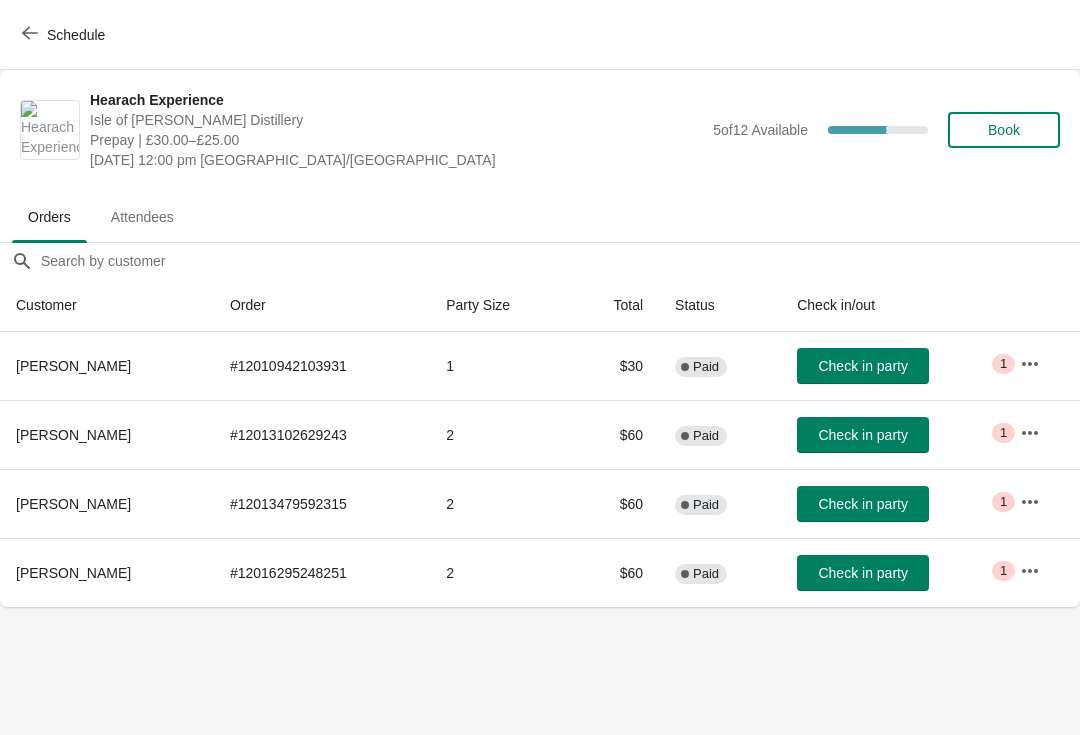 click on "Schedule" at bounding box center (76, 35) 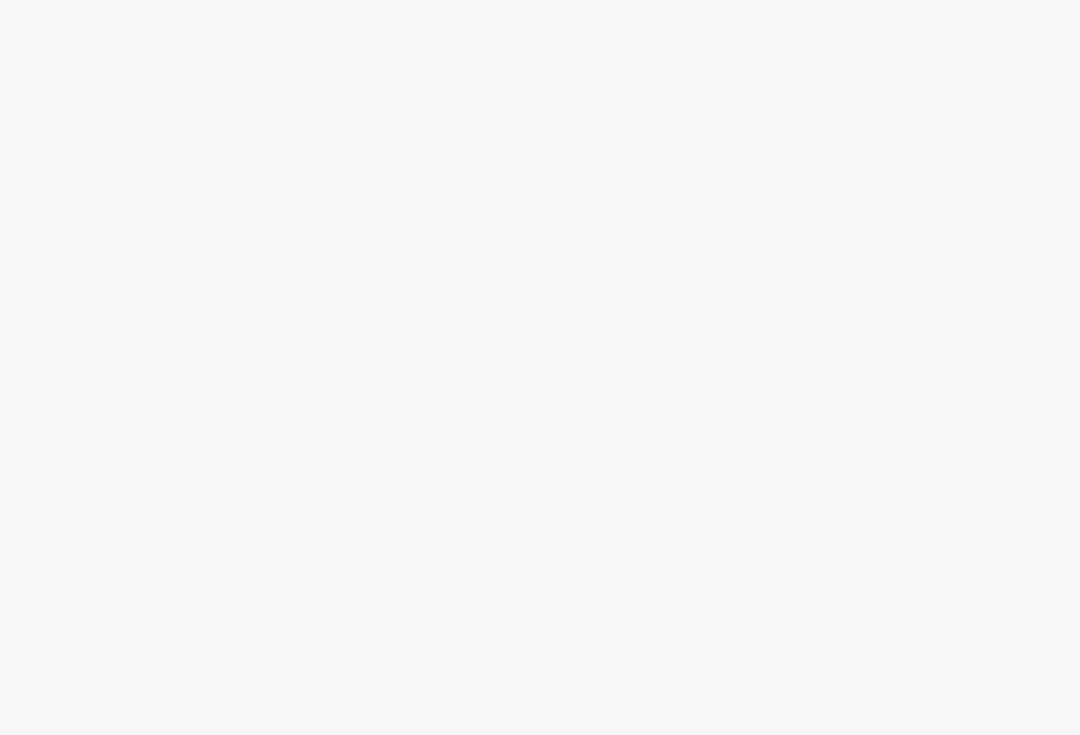 scroll, scrollTop: 0, scrollLeft: 0, axis: both 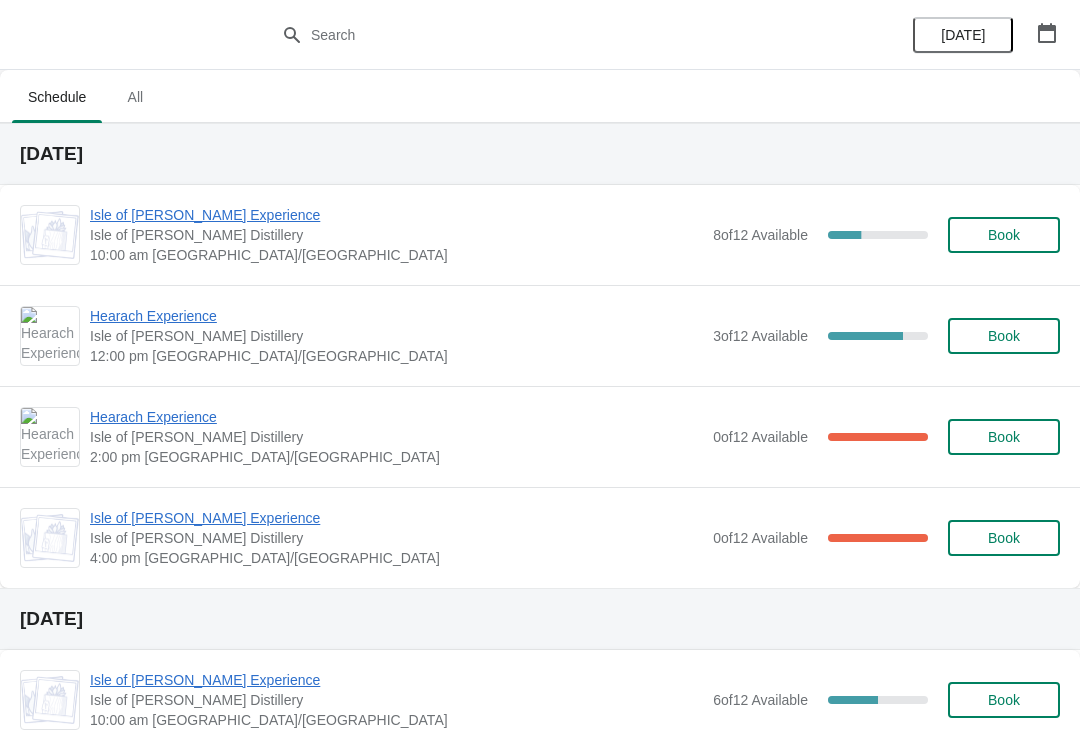 click on "Hearach Experience" at bounding box center [396, 316] 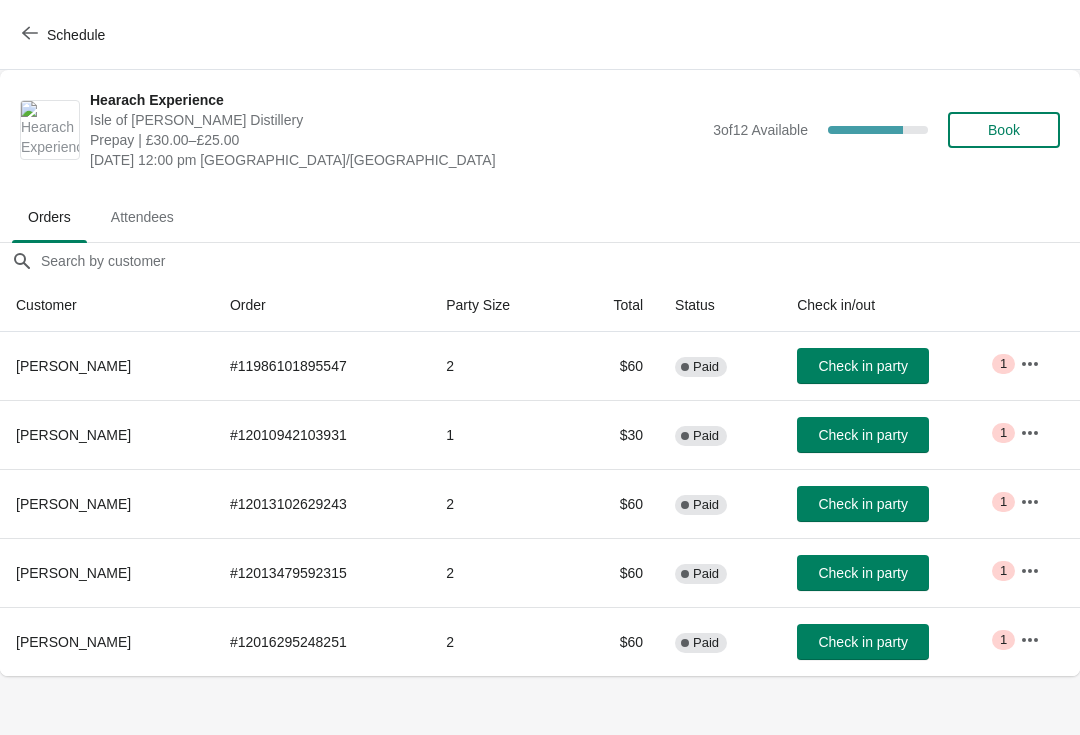 click on "Schedule" at bounding box center (65, 35) 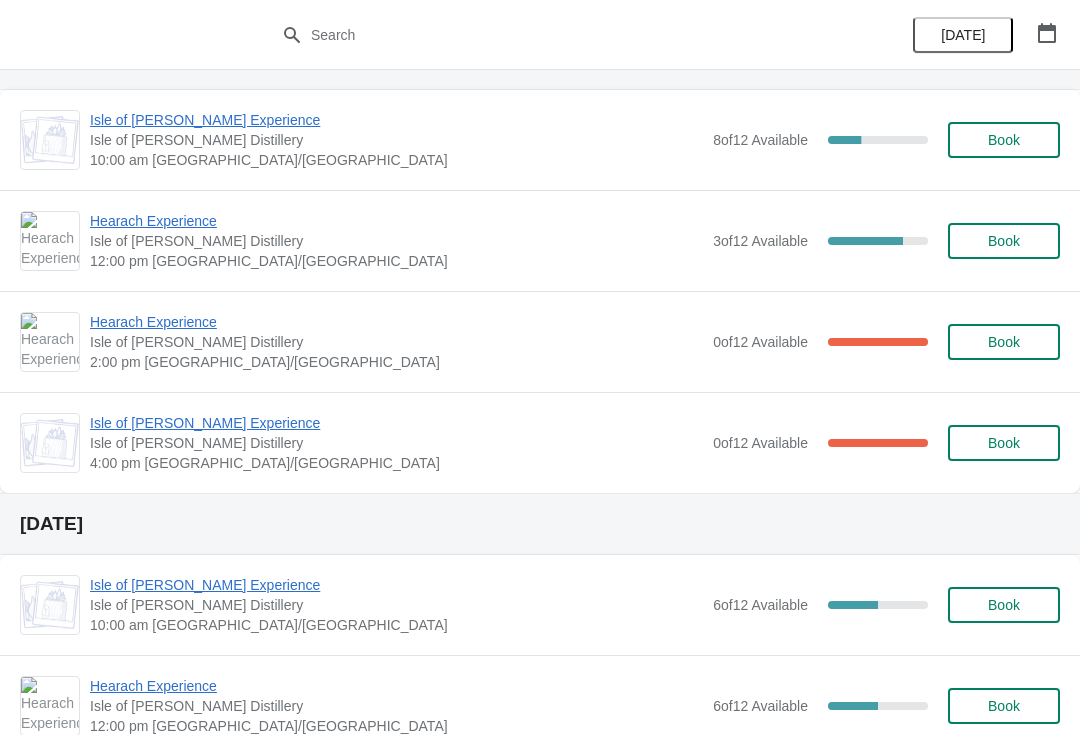scroll, scrollTop: 98, scrollLeft: 0, axis: vertical 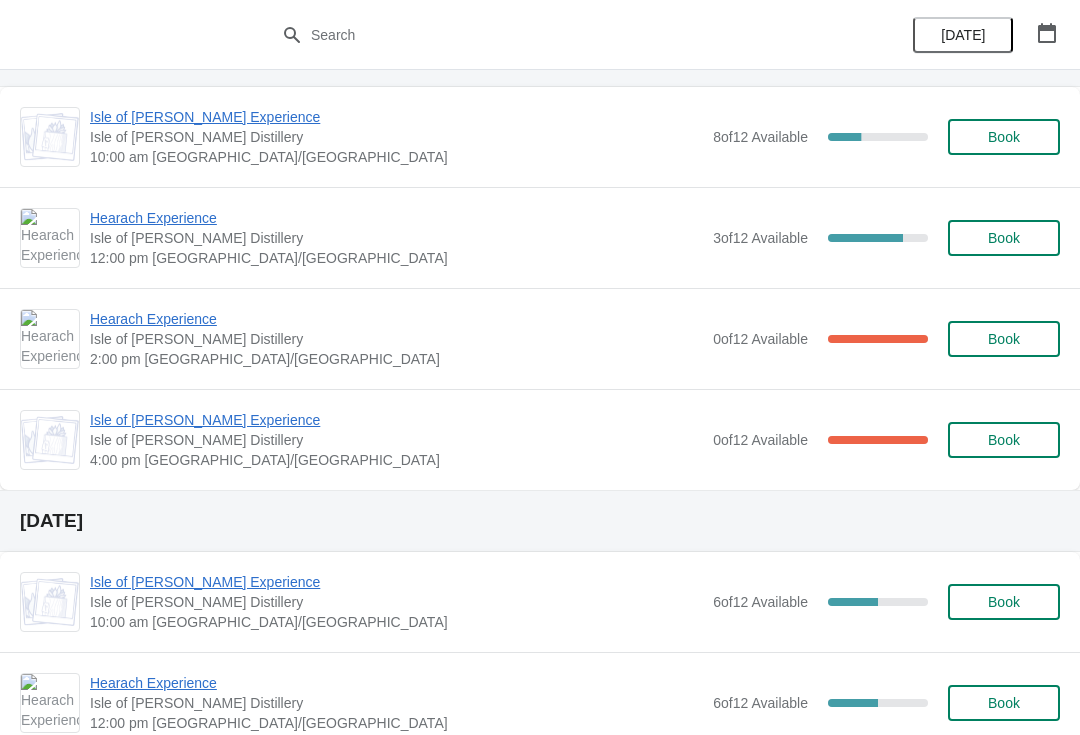 click on "Hearach Experience" at bounding box center (396, 319) 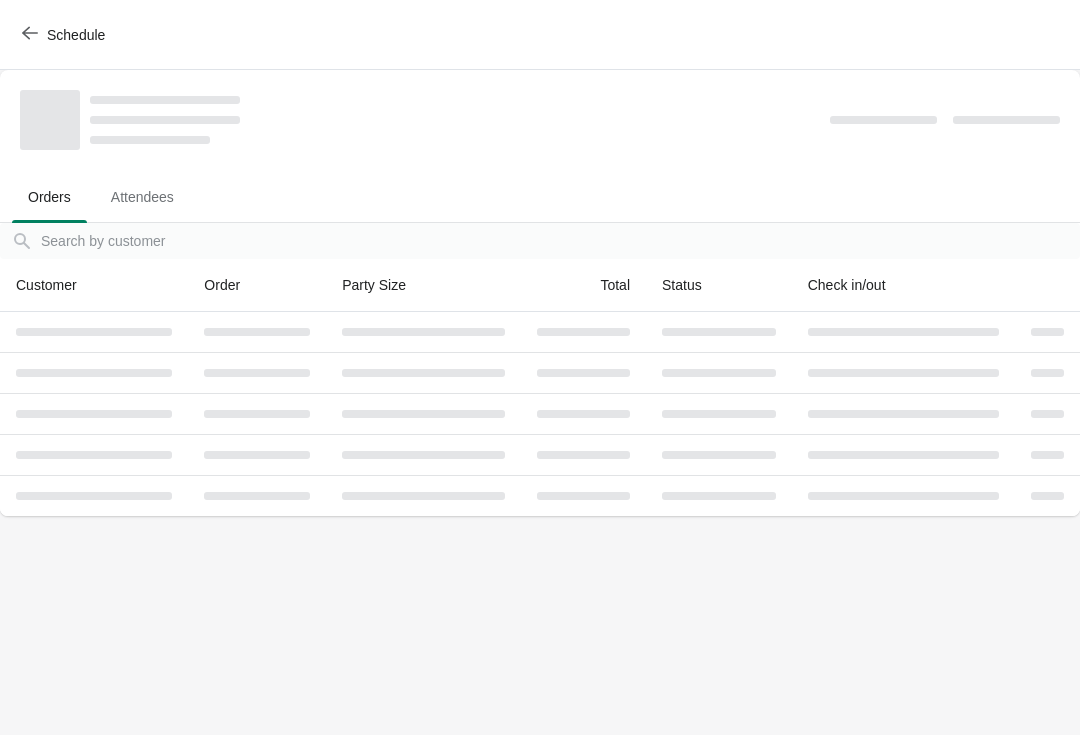 scroll, scrollTop: 0, scrollLeft: 0, axis: both 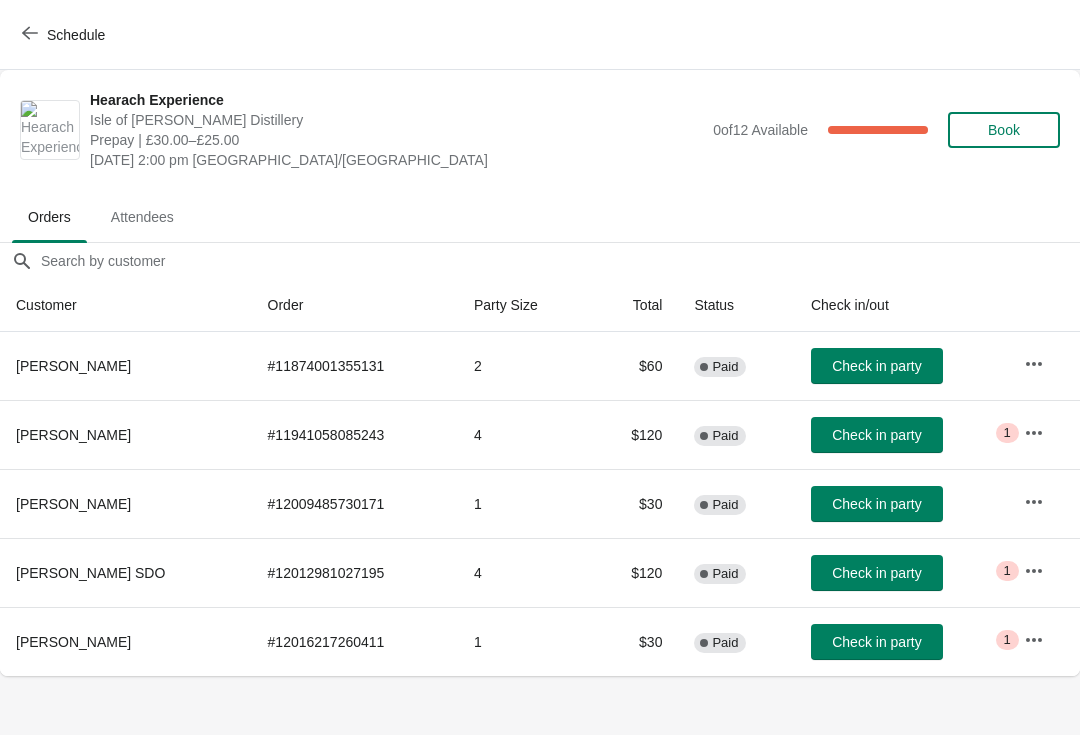 click 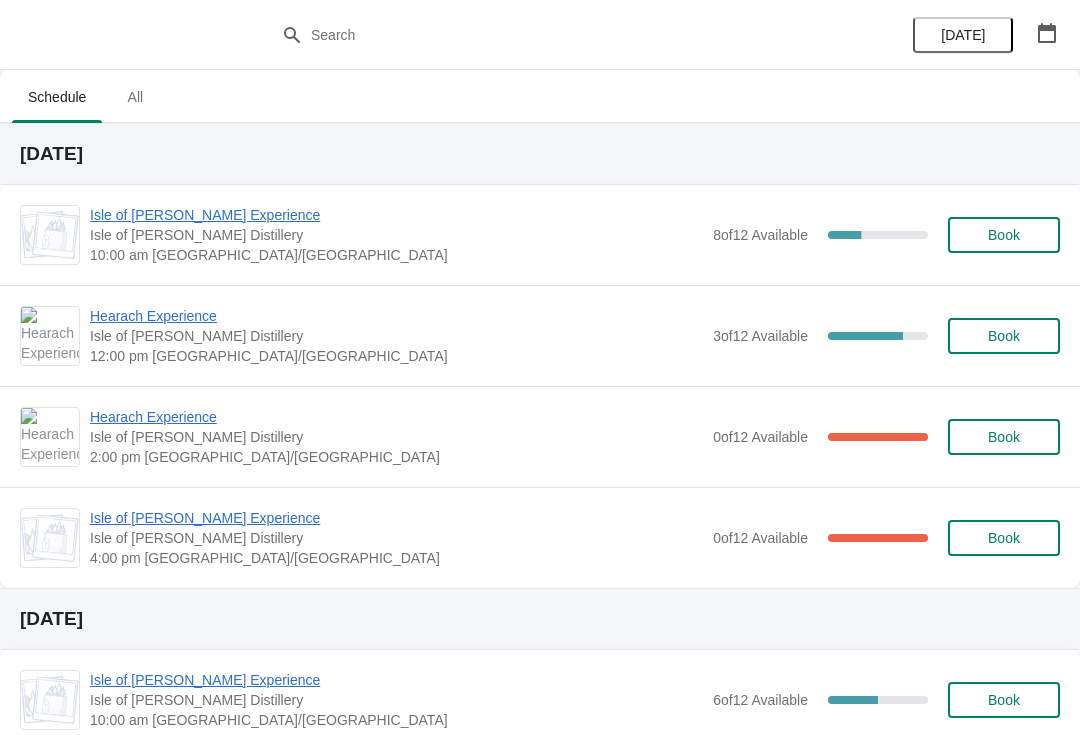 click on "Hearach Experience" at bounding box center (396, 316) 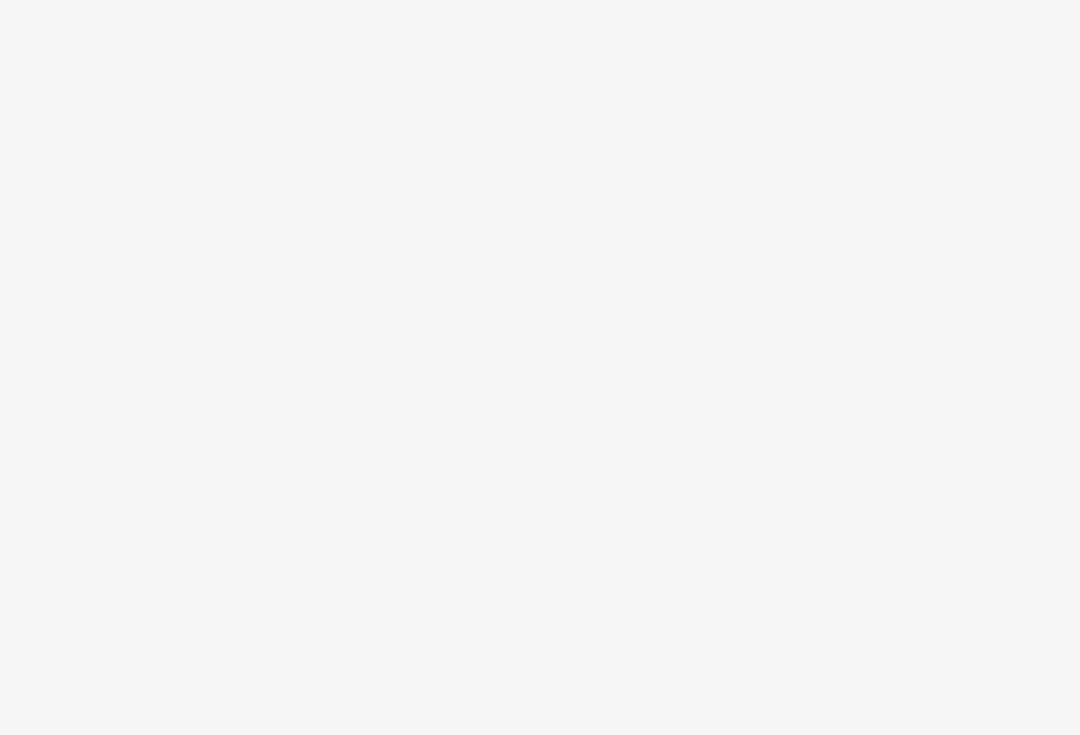 scroll, scrollTop: 0, scrollLeft: 0, axis: both 